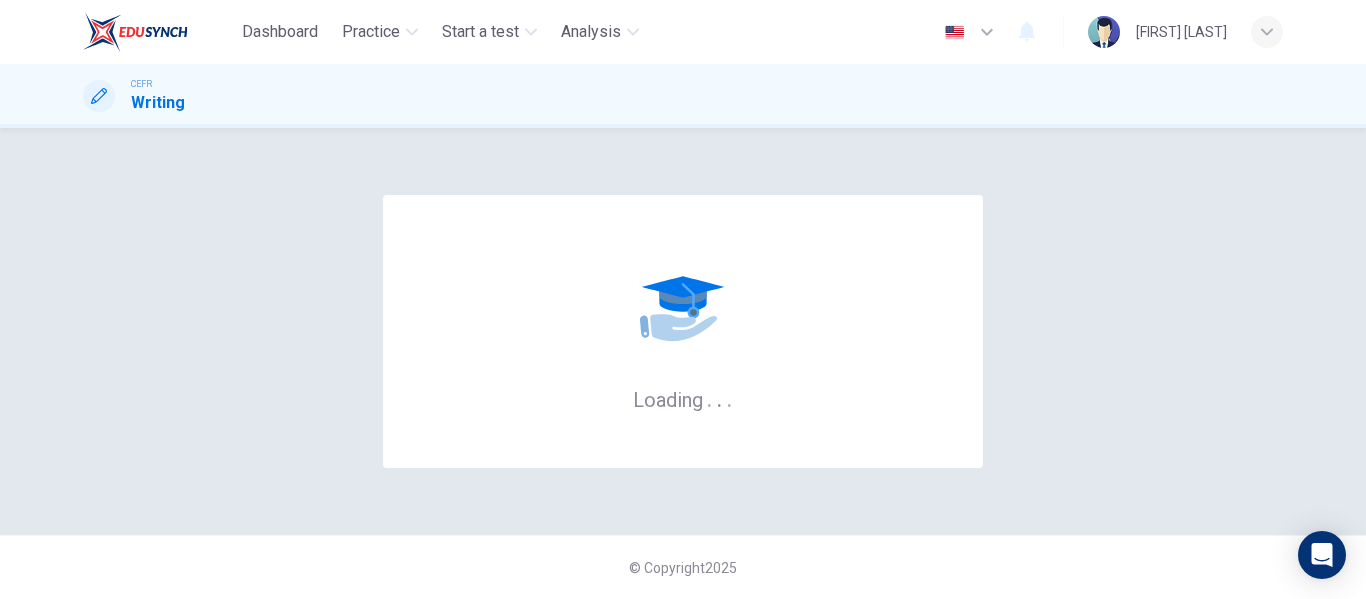 scroll, scrollTop: 0, scrollLeft: 0, axis: both 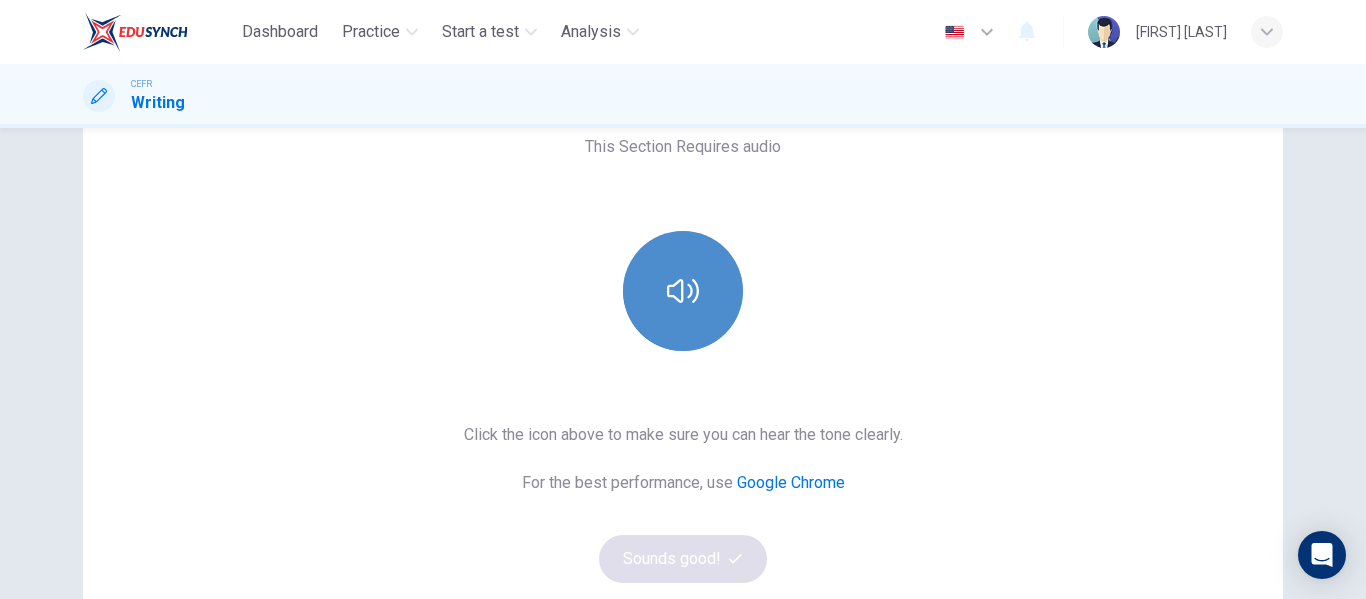 click at bounding box center (683, 291) 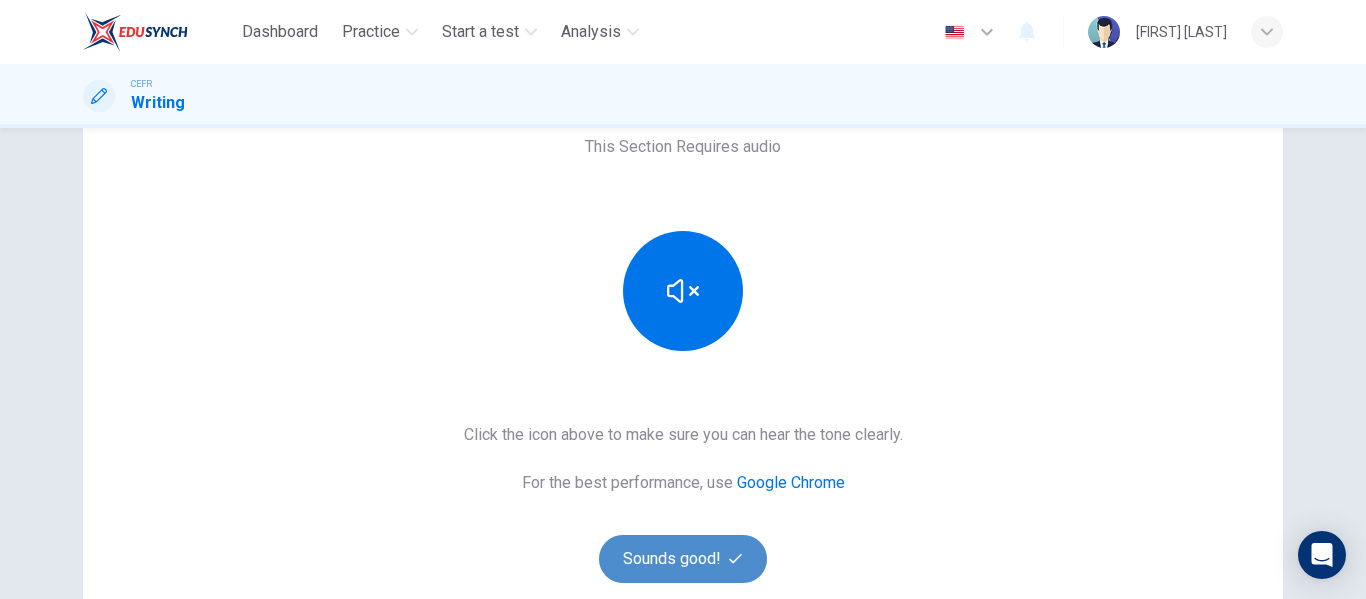 click on "Sounds good!" at bounding box center [683, 559] 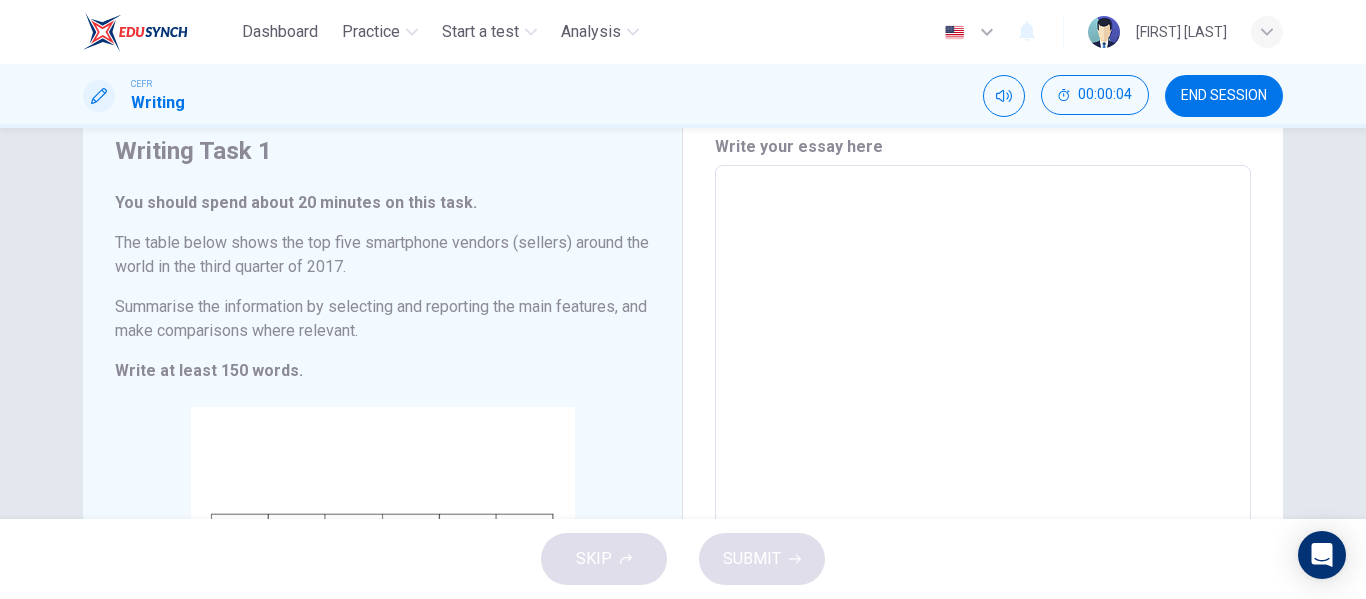 scroll, scrollTop: 0, scrollLeft: 0, axis: both 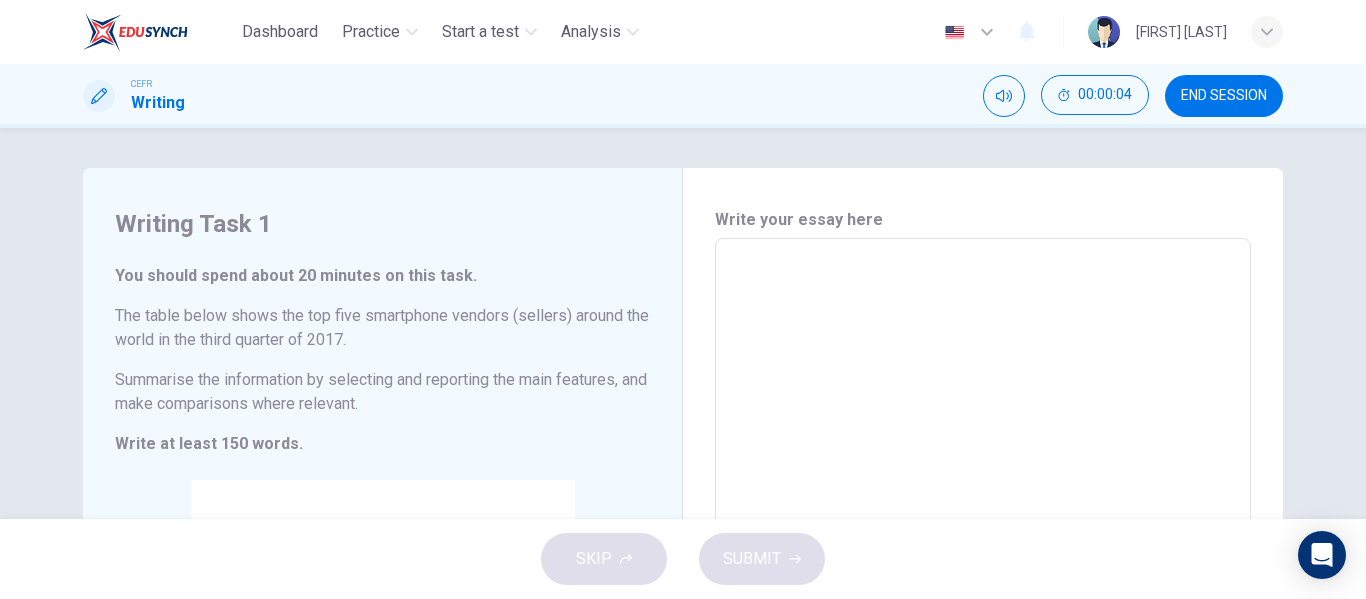 click at bounding box center [983, 534] 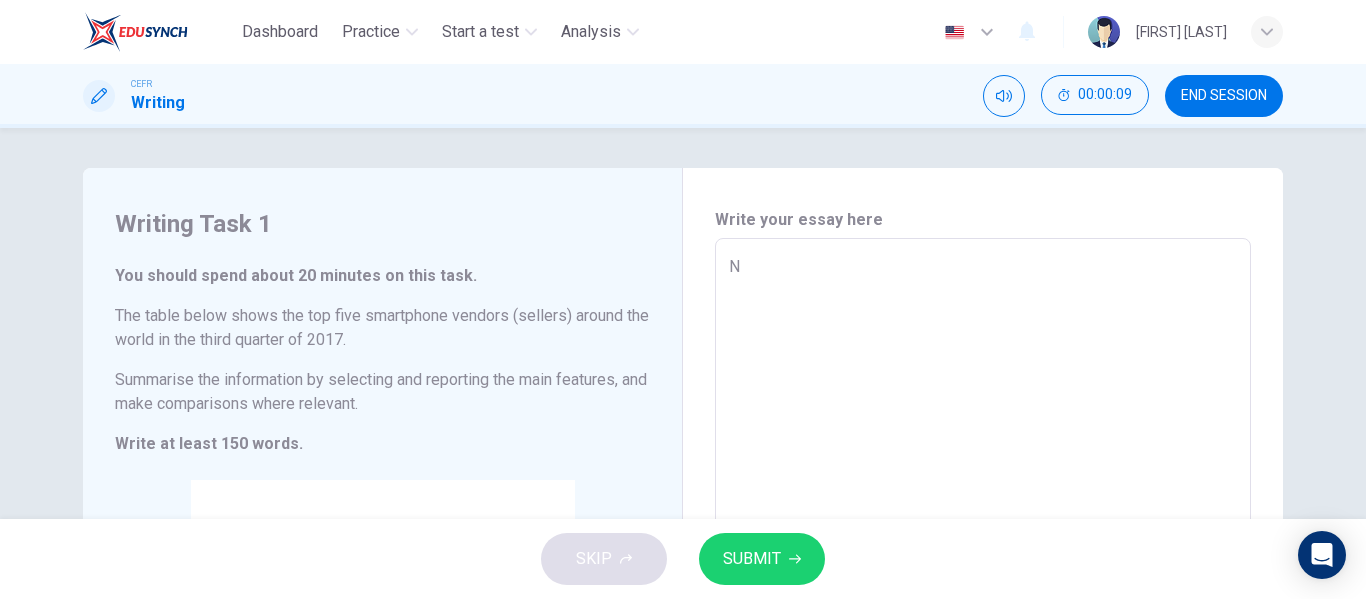 type on "N" 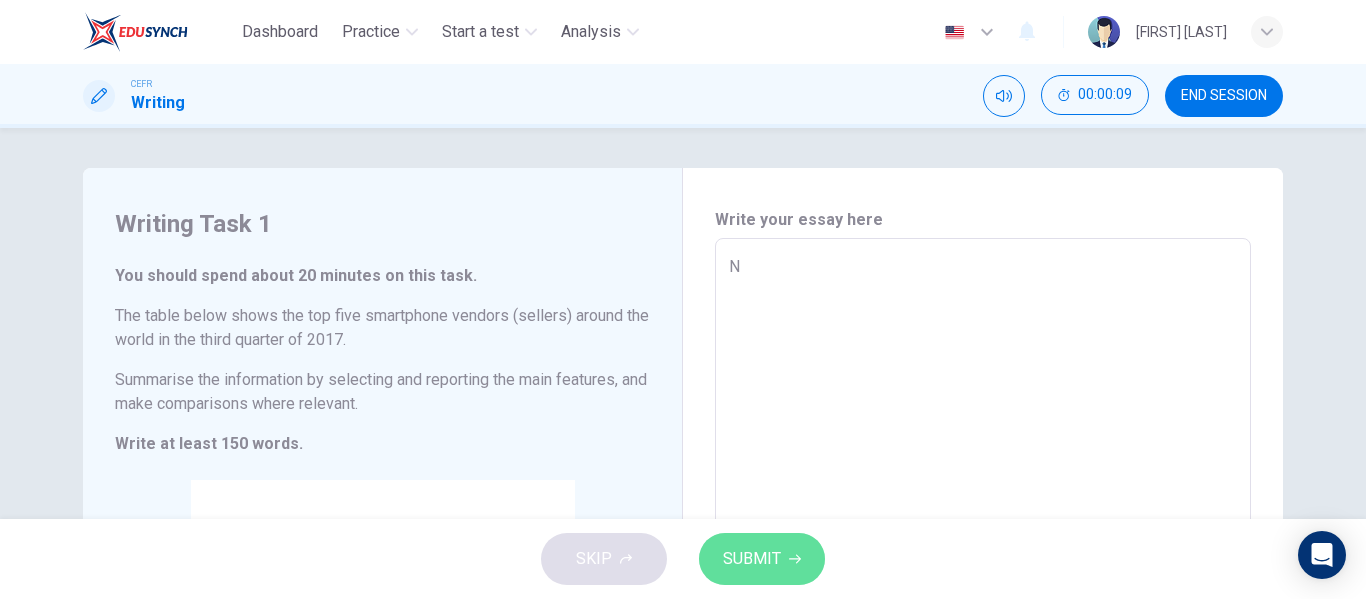 click on "SUBMIT" at bounding box center (752, 559) 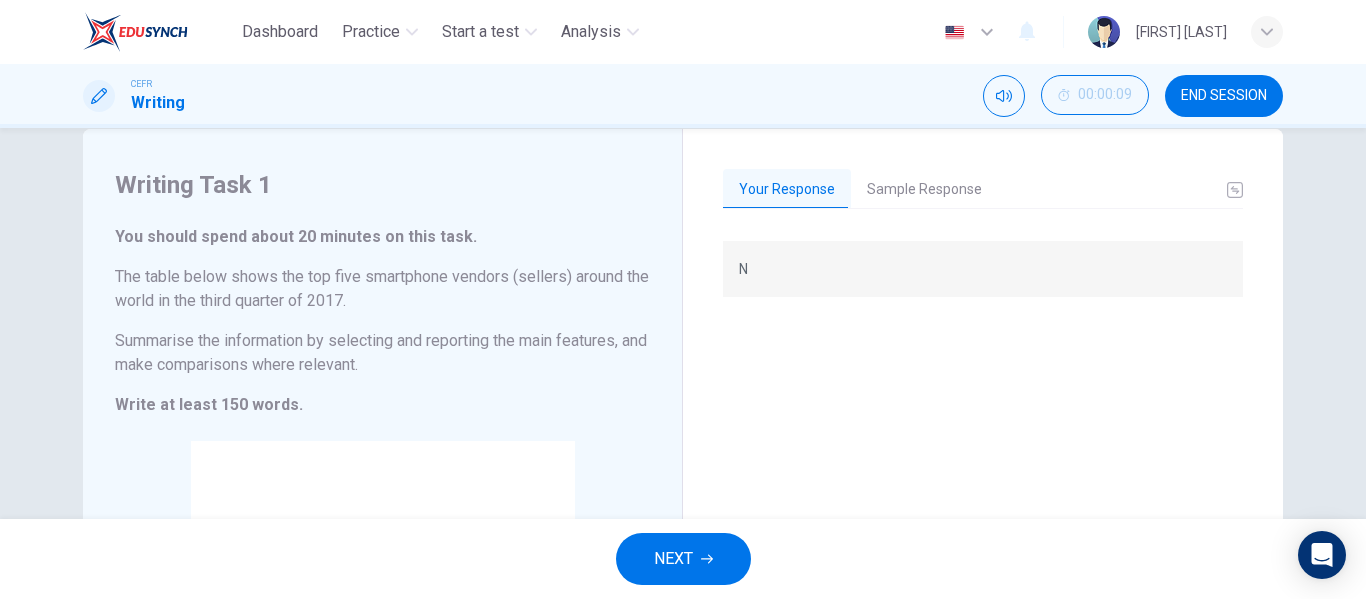 scroll, scrollTop: 42, scrollLeft: 0, axis: vertical 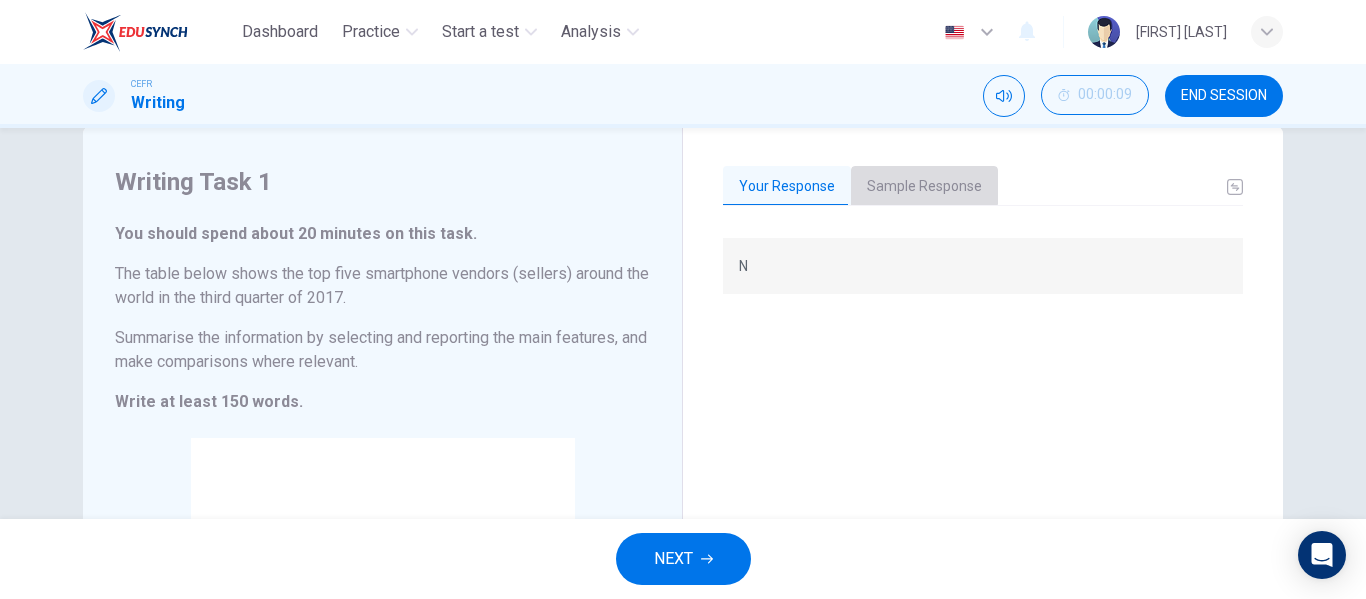 click on "Sample Response" at bounding box center [924, 187] 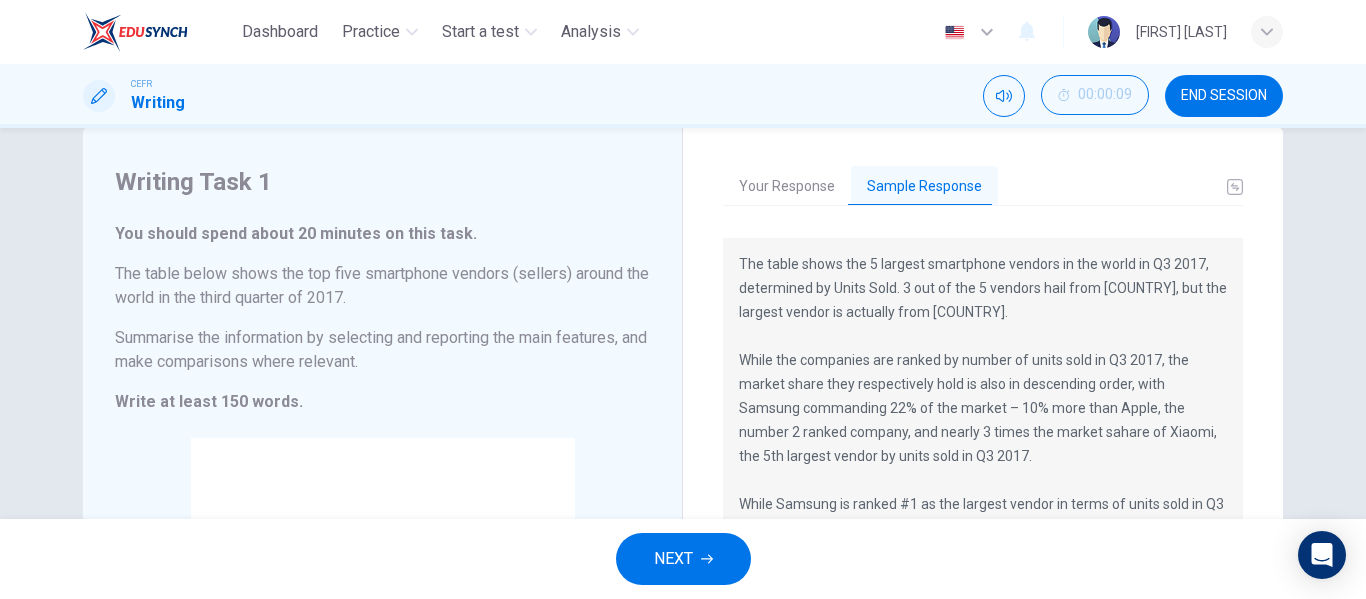 scroll, scrollTop: 120, scrollLeft: 0, axis: vertical 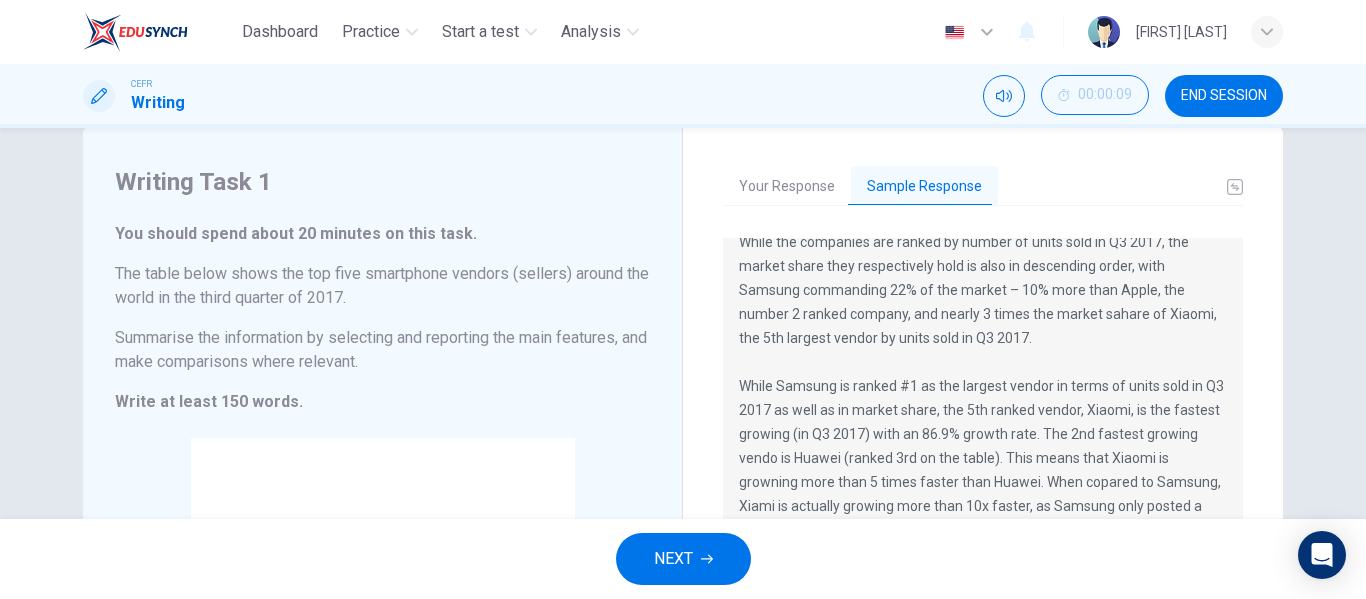click on "The table shows the 5 largest smartphone vendors in the world in Q3 2017, determined by Units Sold. 3 out of the 5 vendors hail from [COUNTRY], but the largest vendor is actually from [COUNTRY].
While the companies are ranked by number of units sold in Q3 2017, the market share they respectively hold is also in descending order, with Samsung commanding 22% of the market – 10% more than Apple, the number 2 ranked company, and nearly 3 times the market sahare of Xiaomi, the 5th largest vendor by units sold in Q3 2017.
While Samsung is ranked #1 as the largest vendor in terms of units sold in Q3 2017 as well as in market share, the 5th ranked vendor, Xiaomi, is the fastest growing (in Q3 2017) with an 86.9% growth rate. The 2nd fastest growing vendo is Huawei (ranked 3rd on the table). This means that Xiaomi is growning more than 5 times faster than Huawei. When copared to Samsung, Xiami is actually growing more than 10x faster, as Samsung only posted a growth rate of 8.2% for the quarter." at bounding box center (983, 350) 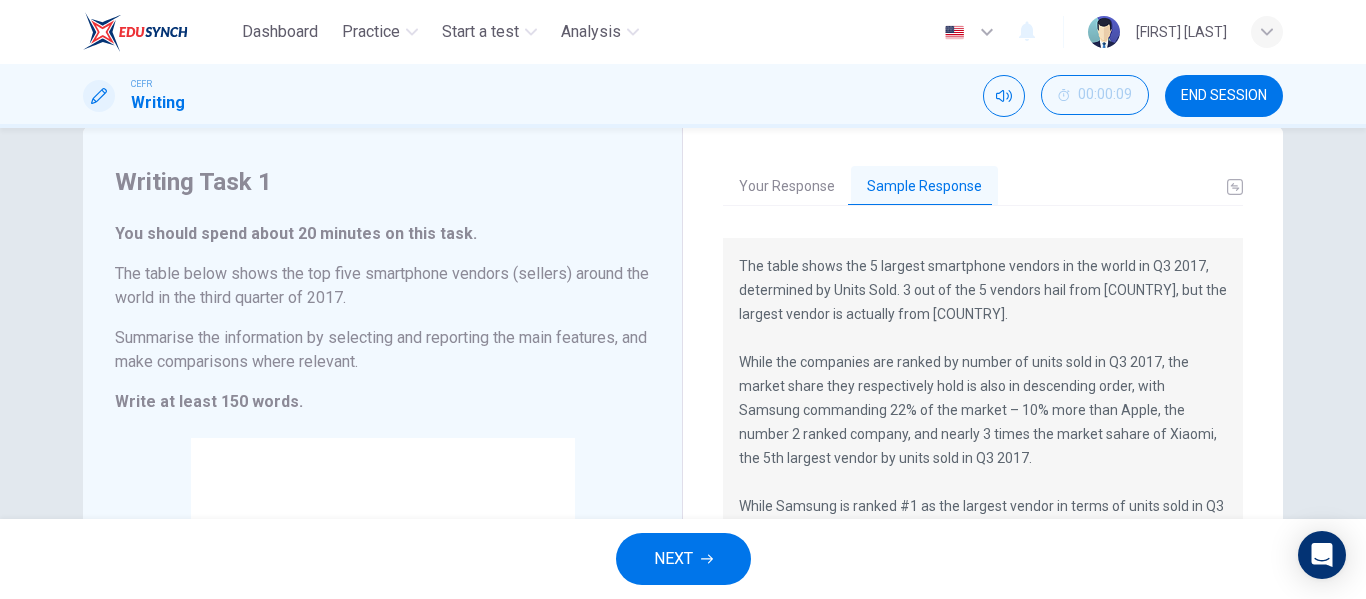 drag, startPoint x: 741, startPoint y: 264, endPoint x: 1113, endPoint y: 482, distance: 431.1705 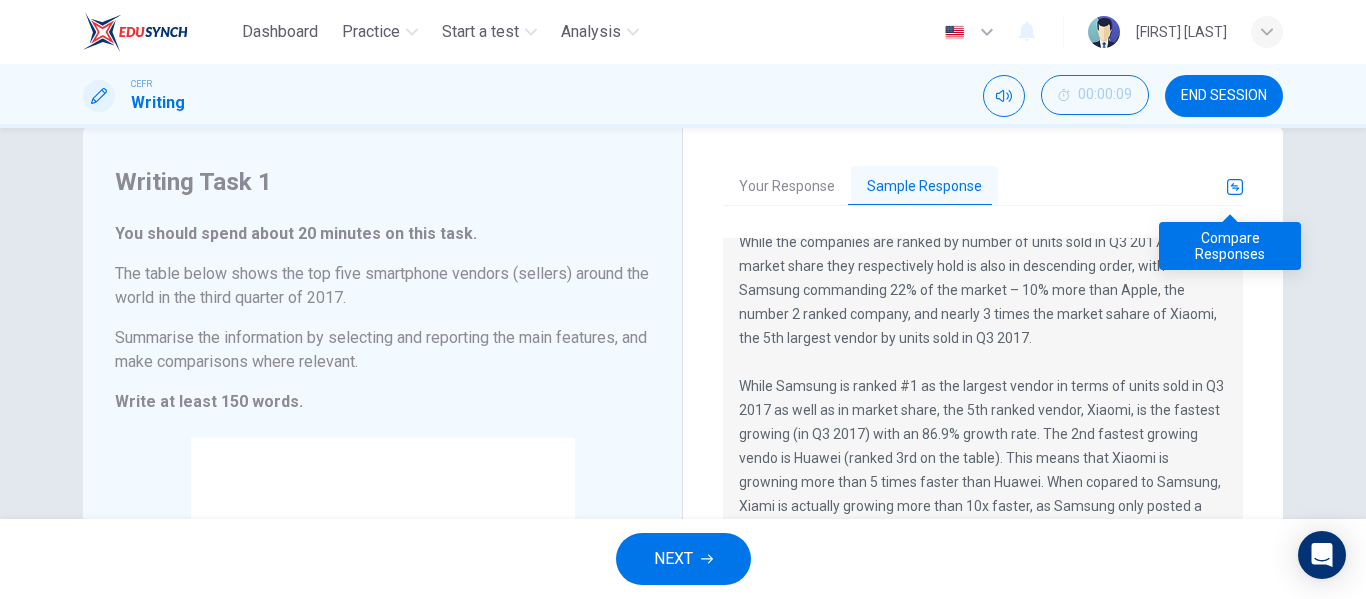 click at bounding box center [1235, 187] 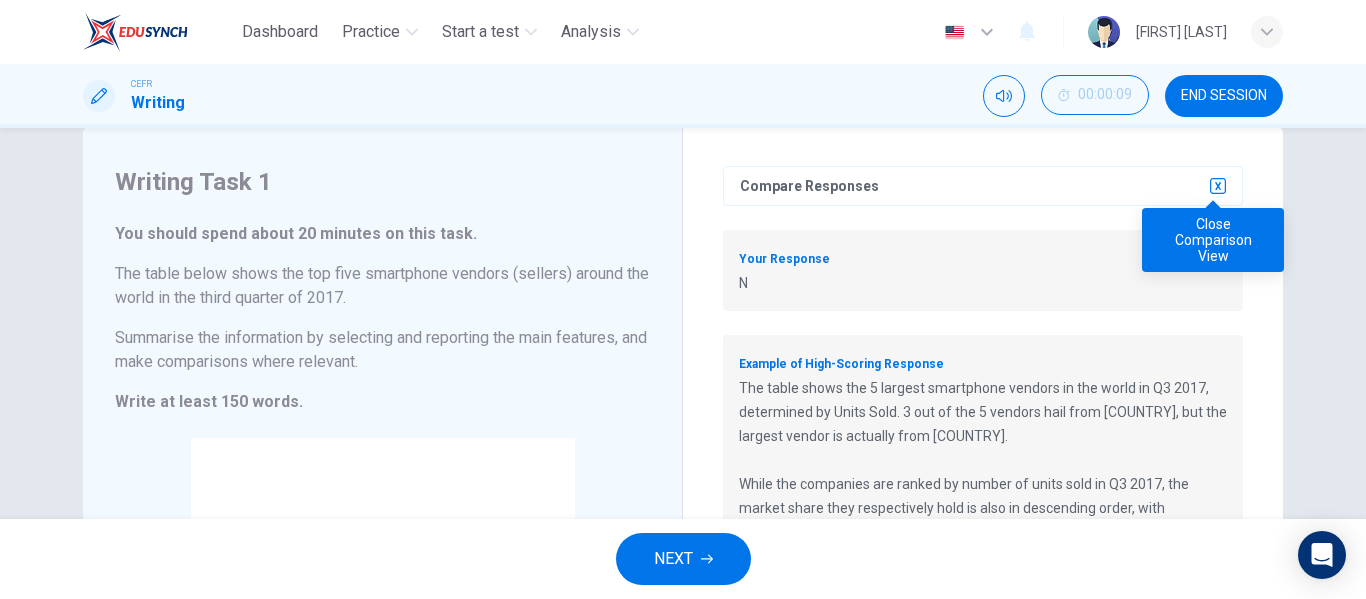 click at bounding box center [1218, 186] 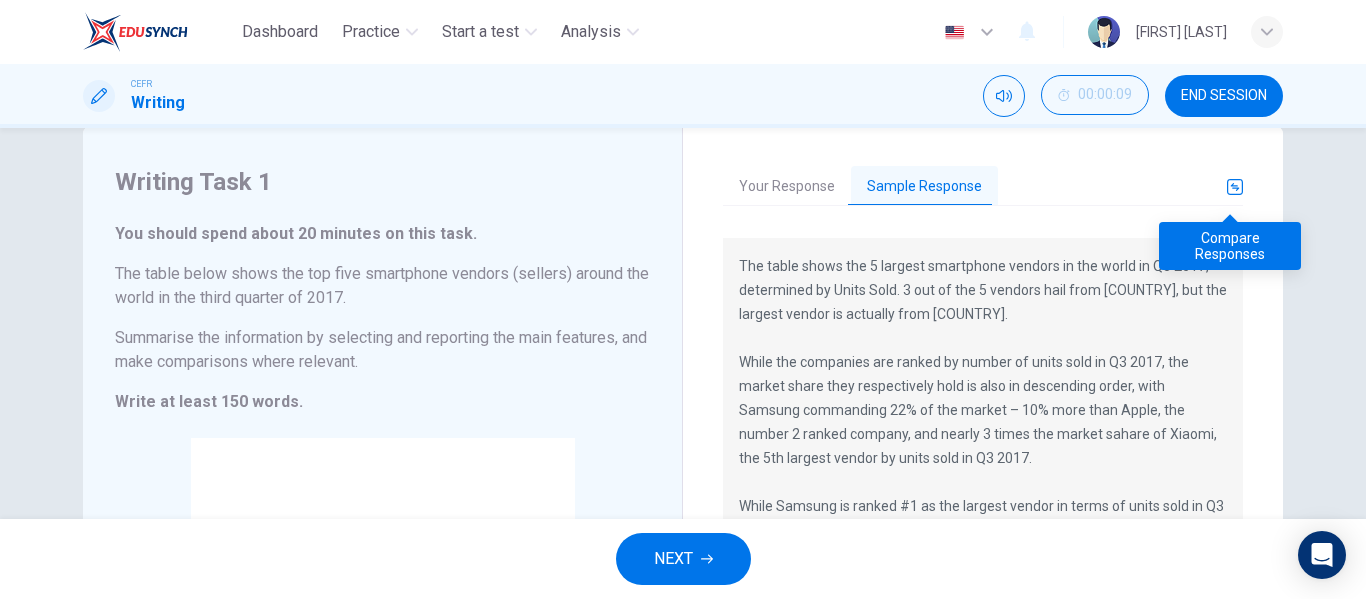 click at bounding box center [1235, 187] 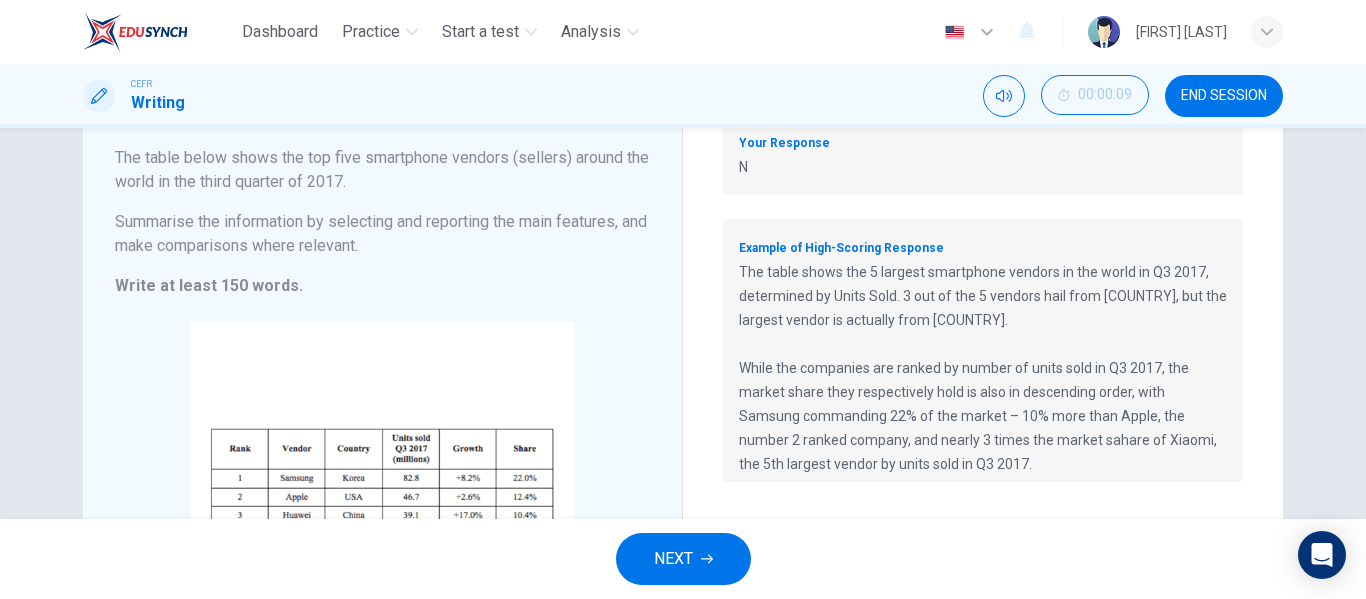 scroll, scrollTop: 156, scrollLeft: 0, axis: vertical 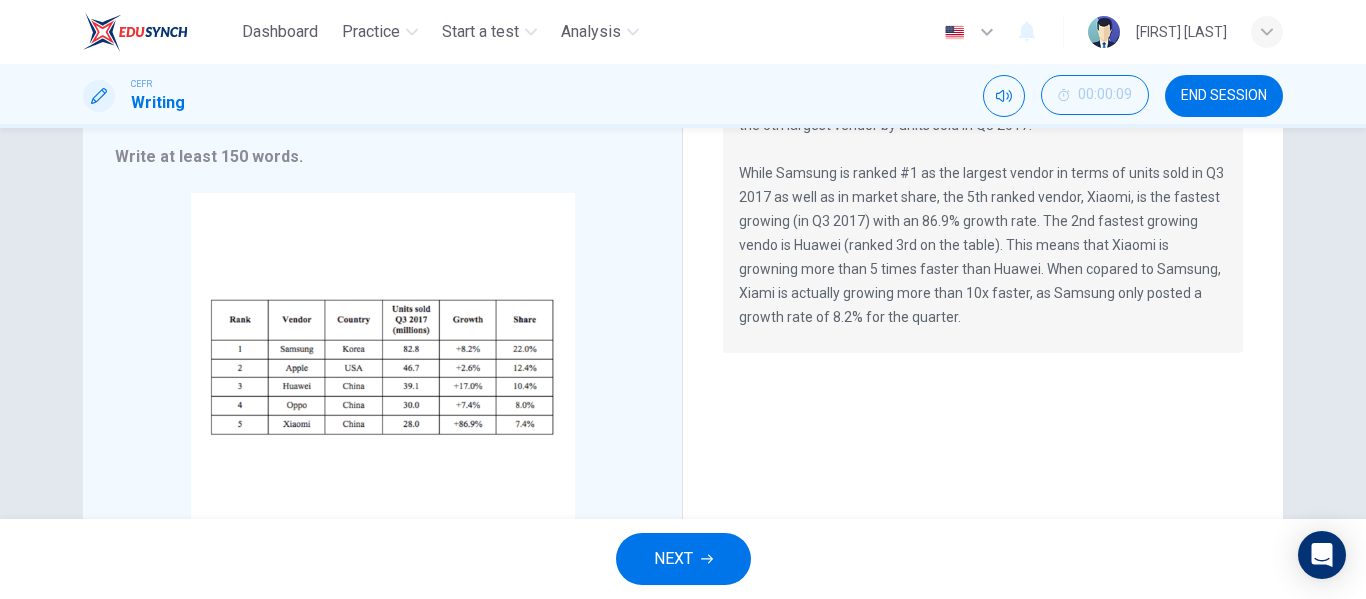 click on "The table shows the 5 largest smartphone vendors in the world in Q3 2017, determined by Units Sold. 3 out of the 5 vendors hail from [COUNTRY], but the largest vendor is actually from [COUNTRY].
While the companies are ranked by number of units sold in Q3 2017, the market share they respectively hold is also in descending order, with Samsung commanding 22% of the market – 10% more than Apple, the number 2 ranked company, and nearly 3 times the market sahare of Xiaomi, the 5th largest vendor by units sold in Q3 2017.
While Samsung is ranked #1 as the largest vendor in terms of units sold in Q3 2017 as well as in market share, the 5th ranked vendor, Xiaomi, is the fastest growing (in Q3 2017) with an 86.9% growth rate. The 2nd fastest growing vendo is Huawei (ranked 3rd on the table). This means that Xiaomi is growning more than 5 times faster than Huawei. When copared to Samsung, Xiami is actually growing more than 10x faster, as Samsung only posted a growth rate of 8.2% for the quarter." at bounding box center [983, 38] 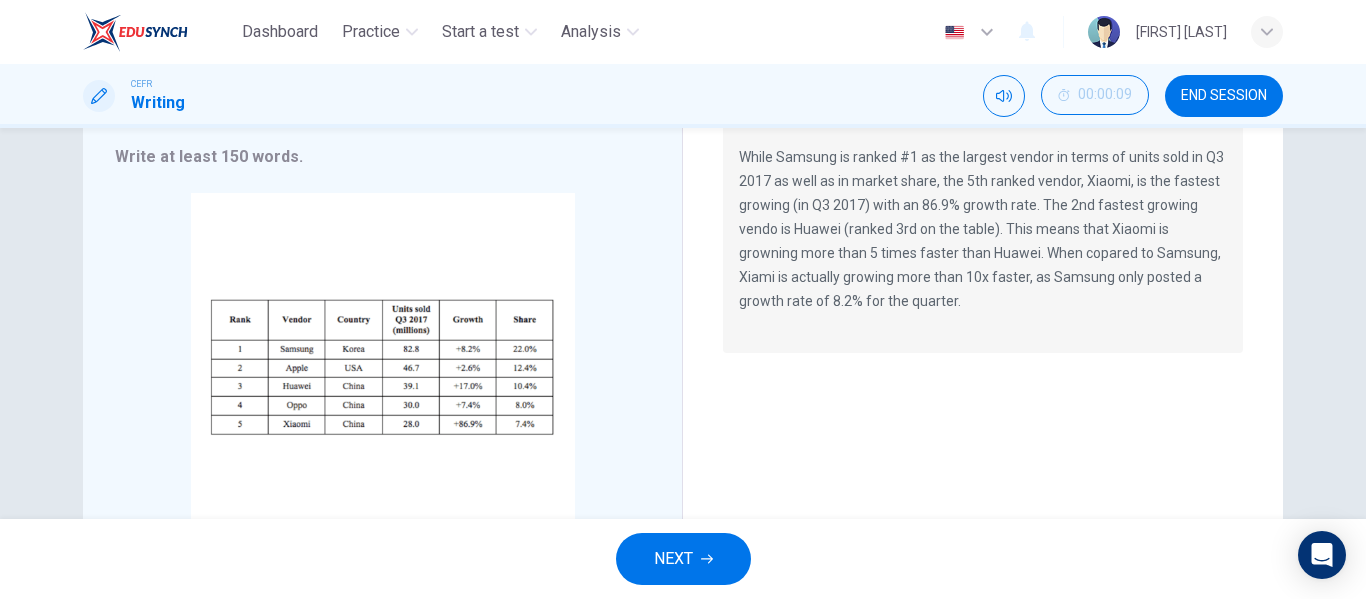 scroll, scrollTop: 329, scrollLeft: 0, axis: vertical 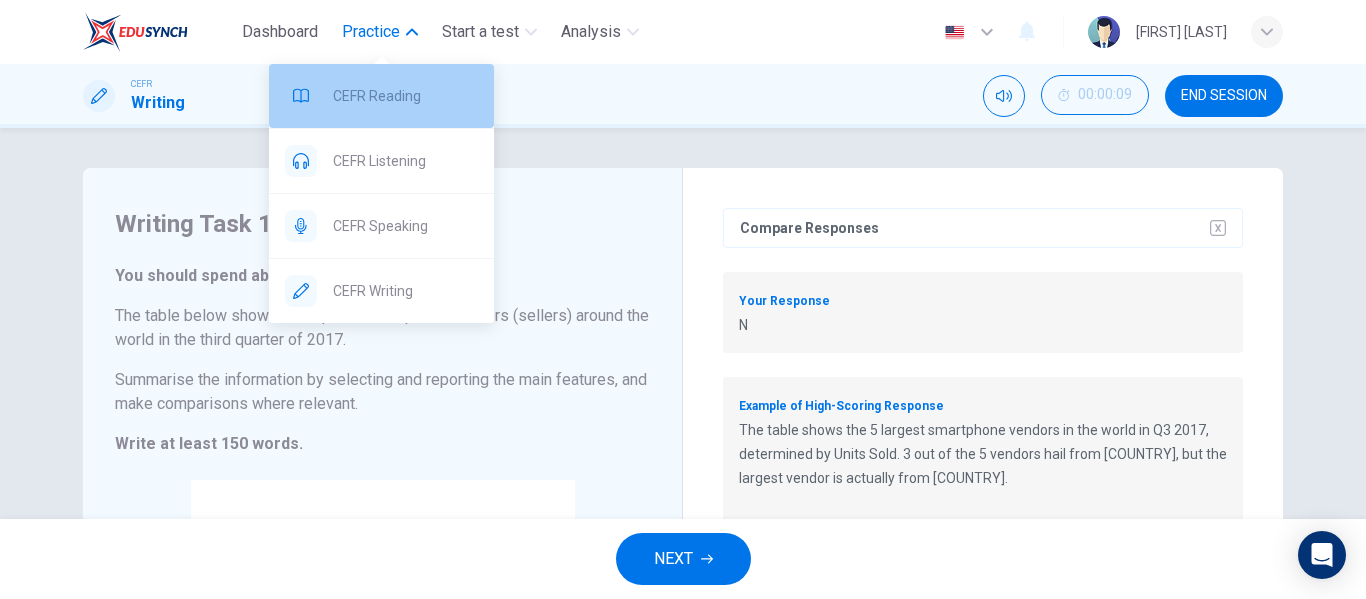 click on "CEFR Reading" at bounding box center [405, 96] 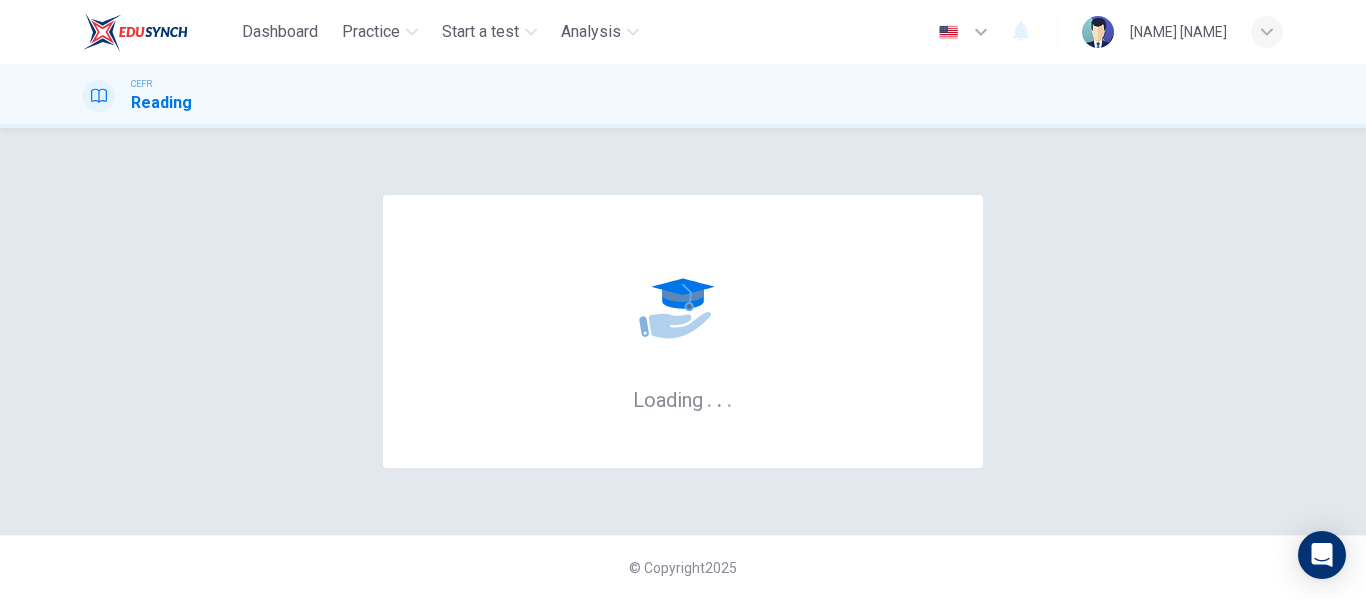 scroll, scrollTop: 0, scrollLeft: 0, axis: both 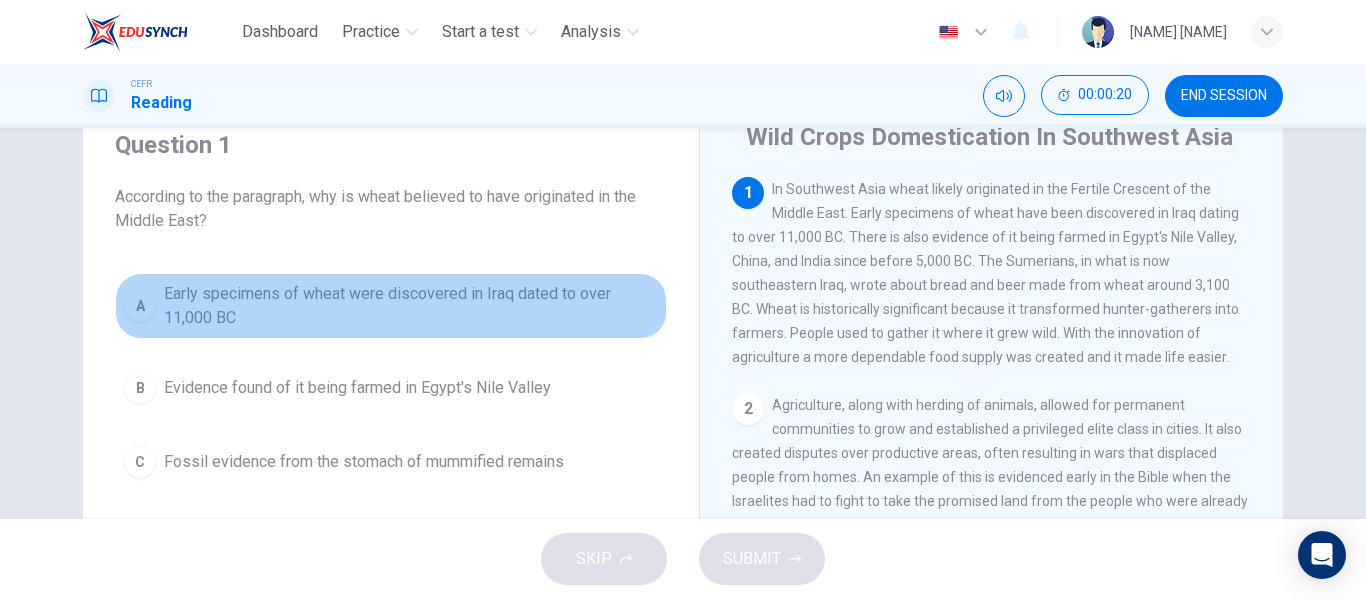 click on "Early specimens of wheat were discovered in Iraq dated to over 11,000 BC" at bounding box center (411, 306) 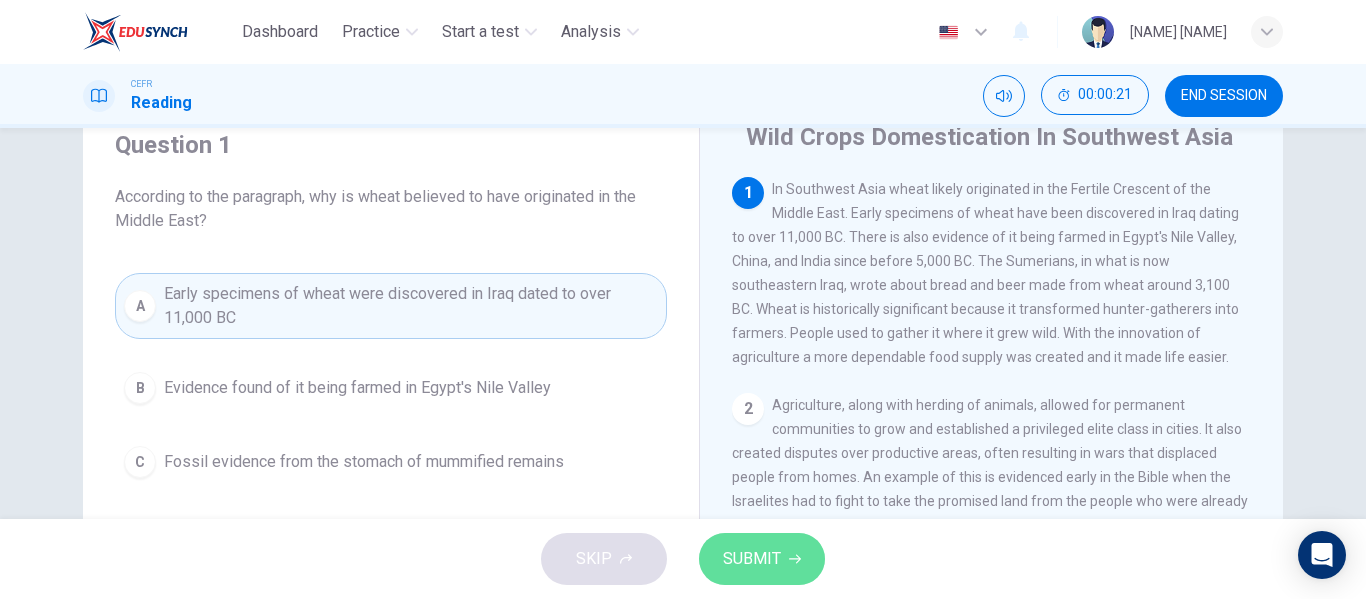 click on "SUBMIT" at bounding box center [762, 559] 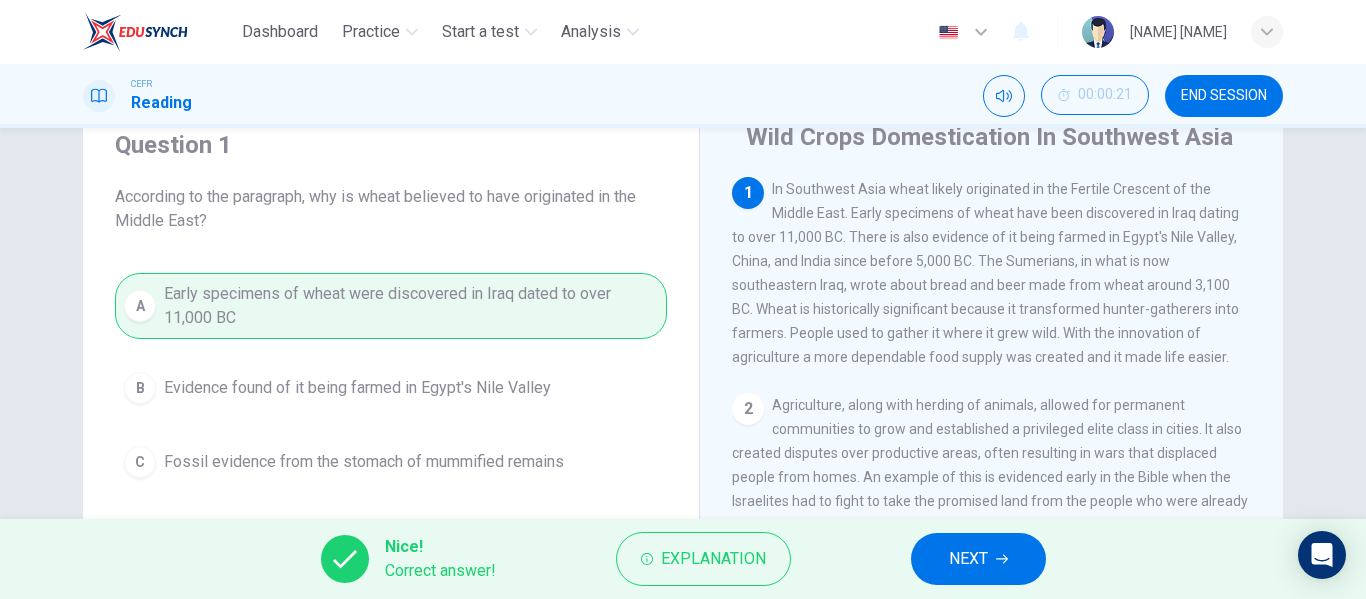 click on "NEXT" at bounding box center (978, 559) 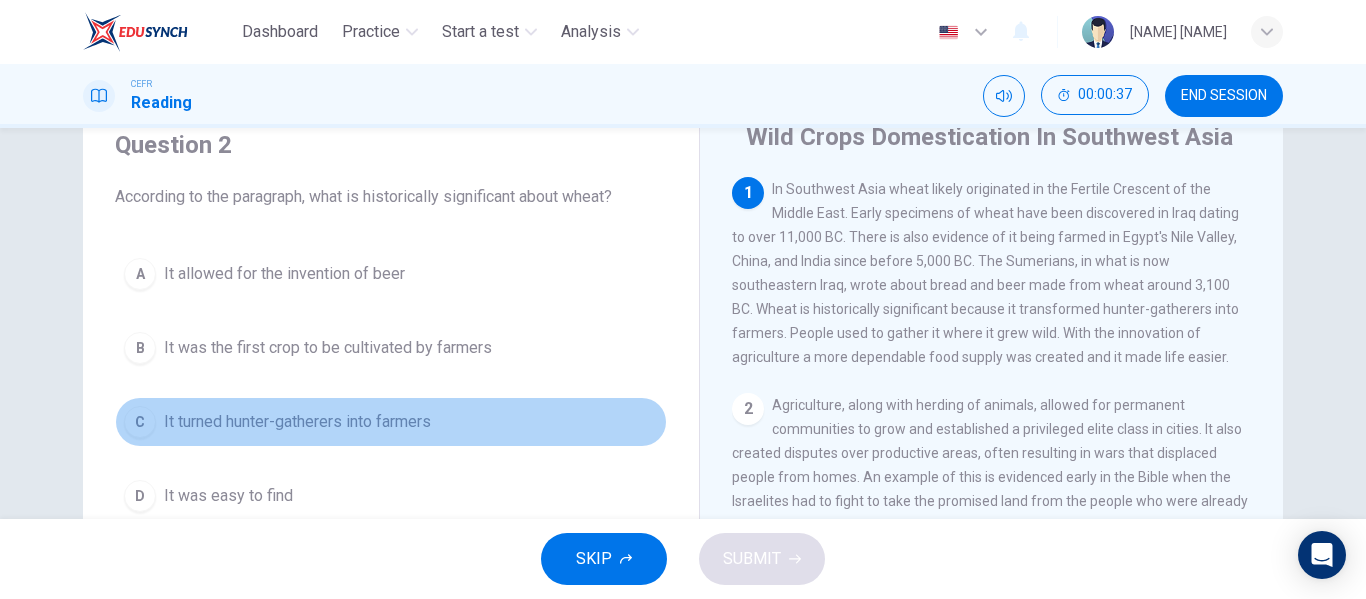 click on "It turned hunter-gatherers into farmers" at bounding box center (284, 274) 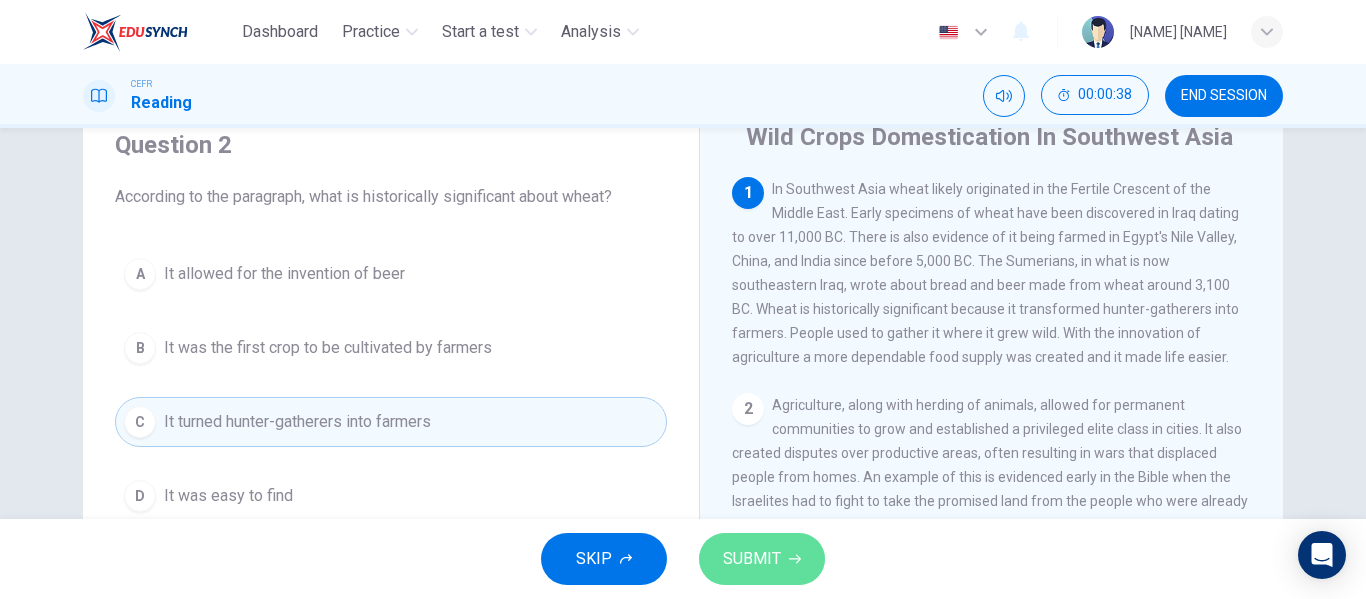 click on "SUBMIT" at bounding box center (752, 559) 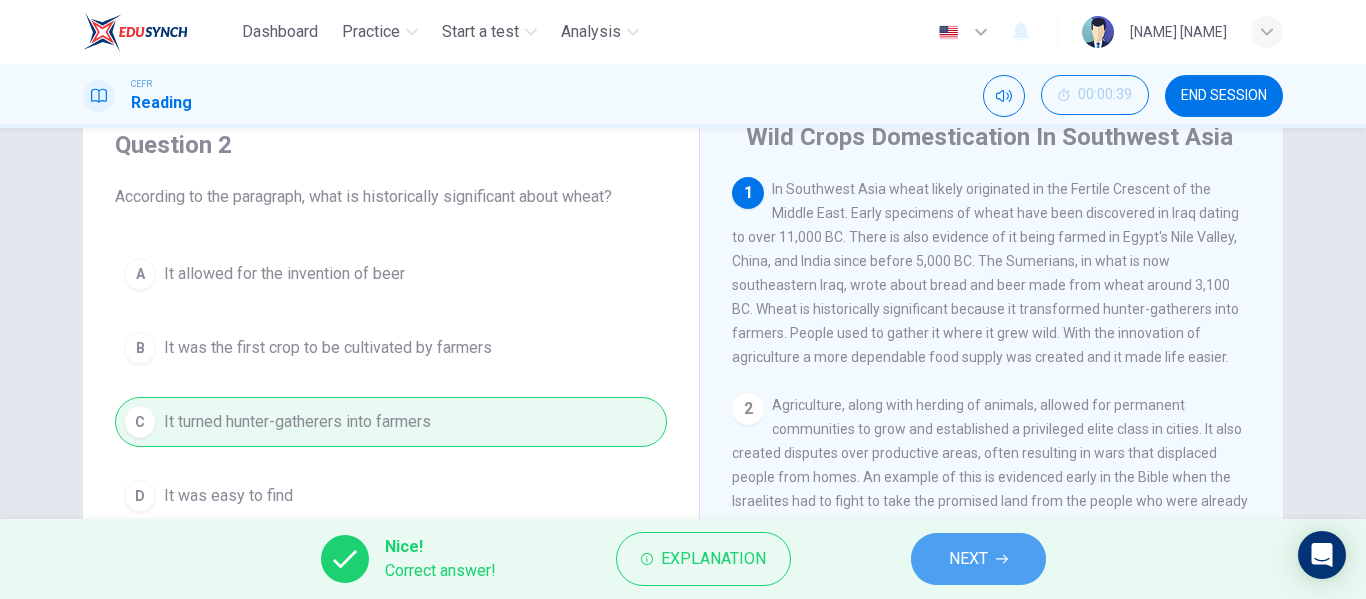 click on "NEXT" at bounding box center (978, 559) 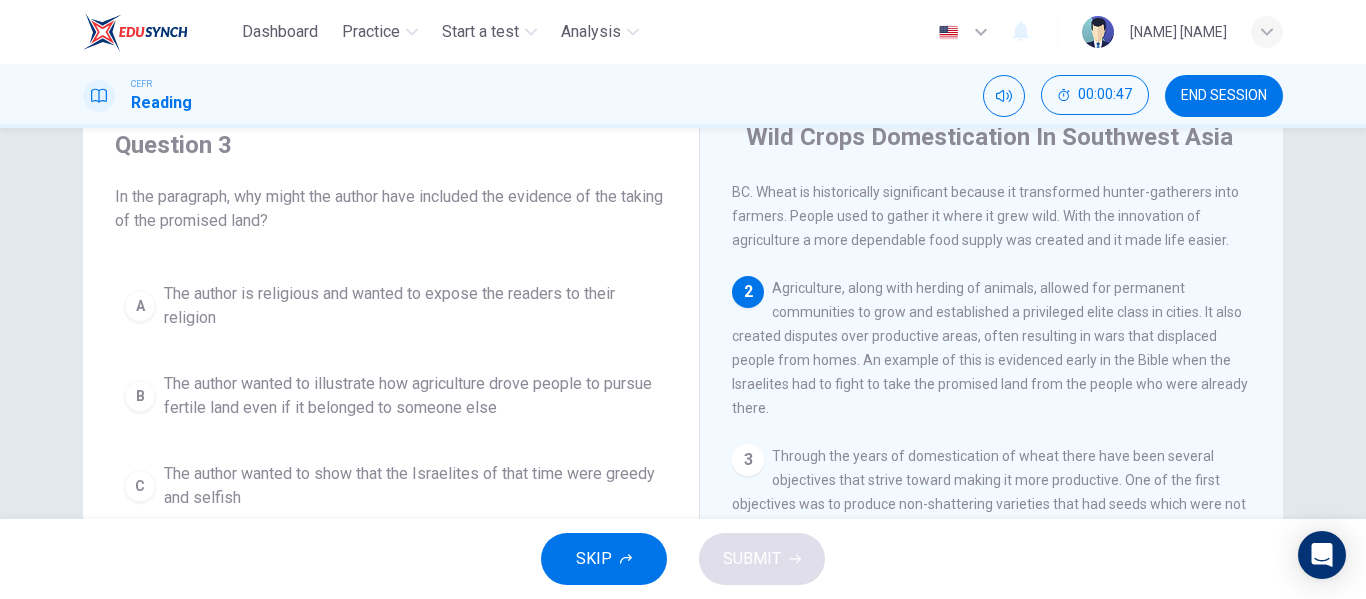 scroll, scrollTop: 124, scrollLeft: 0, axis: vertical 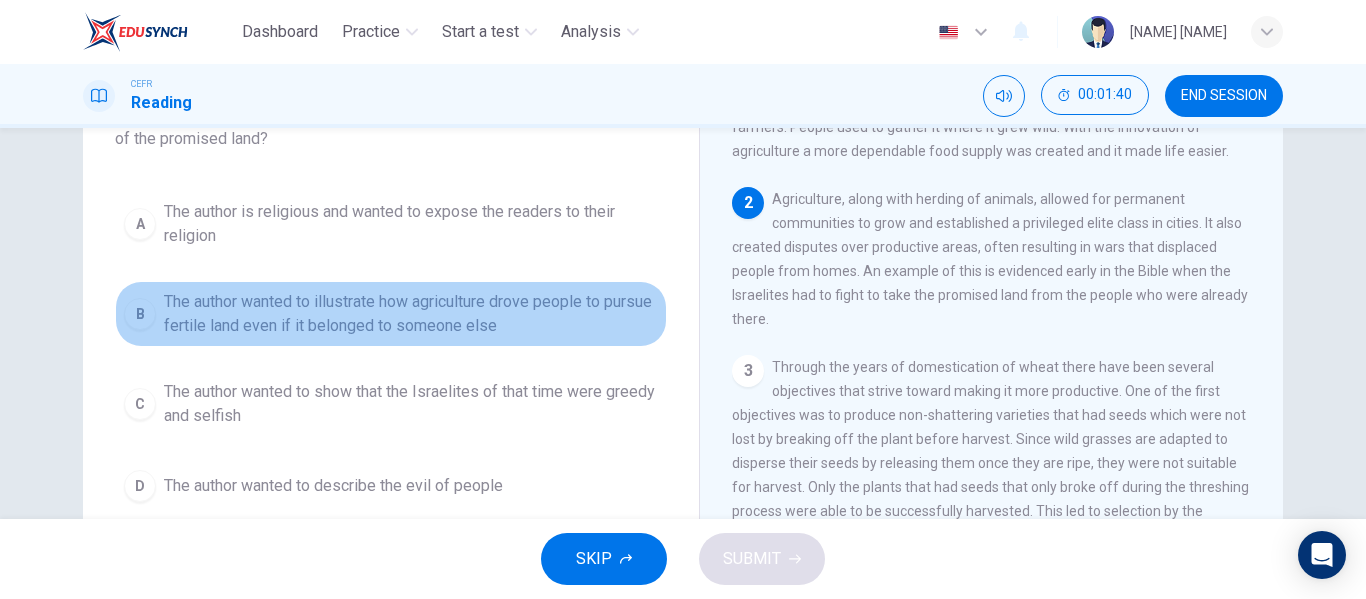 click on "The author wanted to illustrate how agriculture drove people to pursue fertile land even if it belonged to someone else" at bounding box center (411, 224) 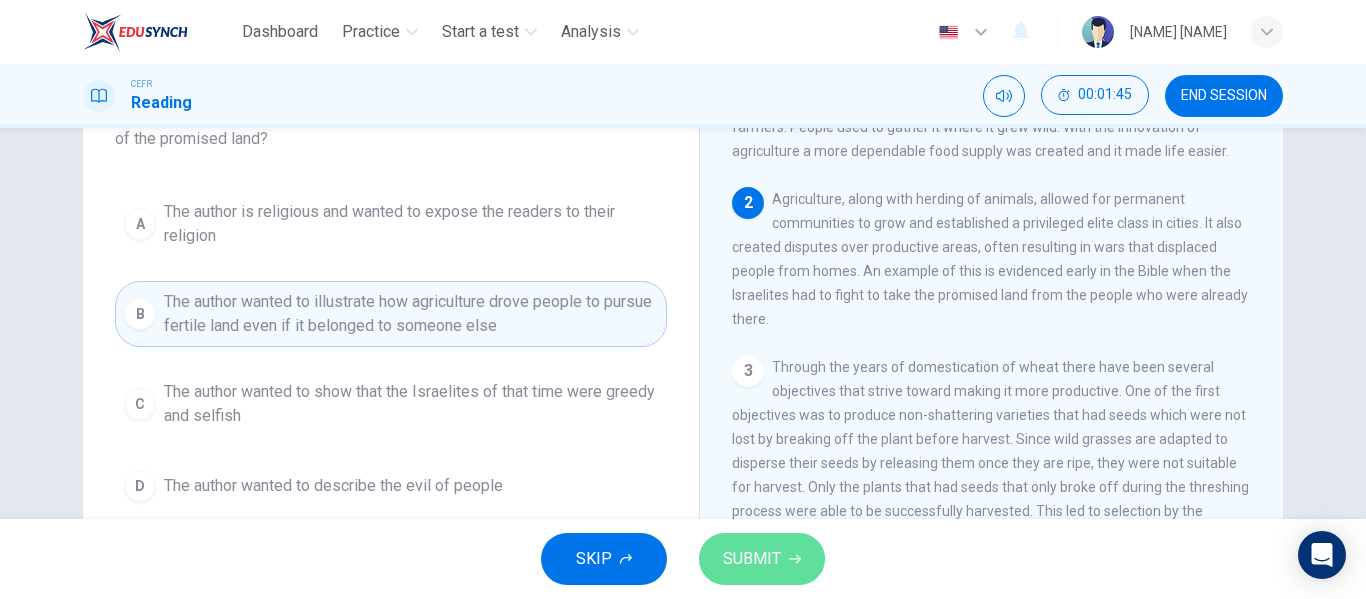 click on "SUBMIT" at bounding box center [752, 559] 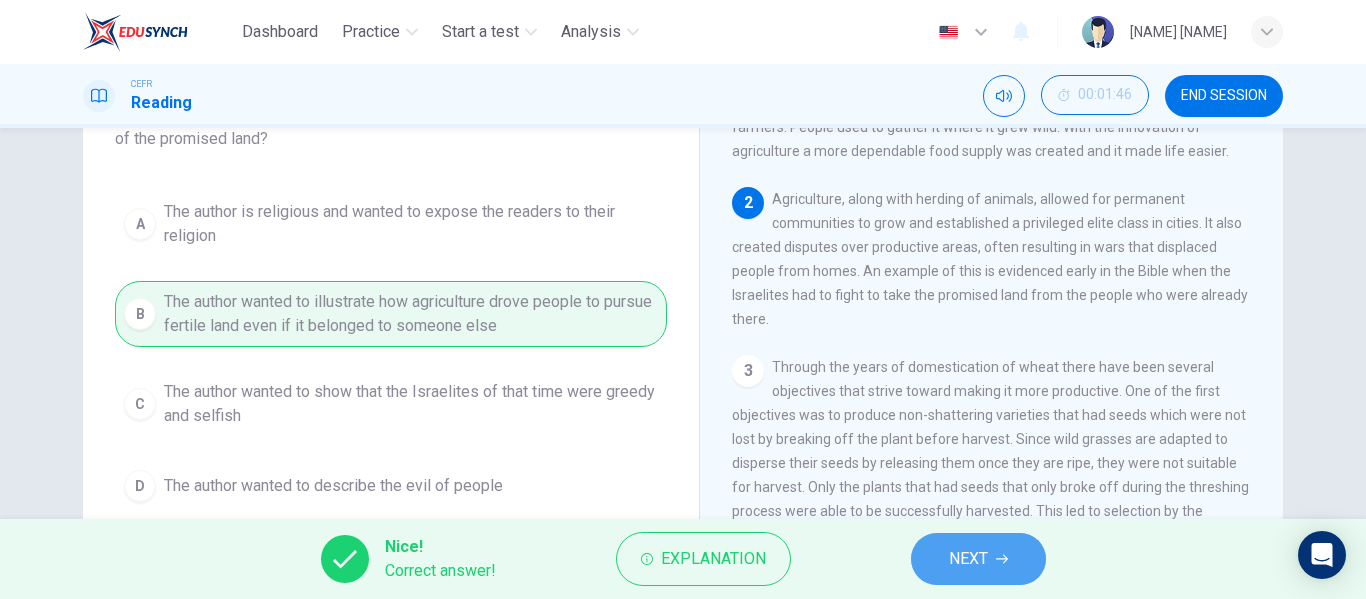 click on "NEXT" at bounding box center [968, 559] 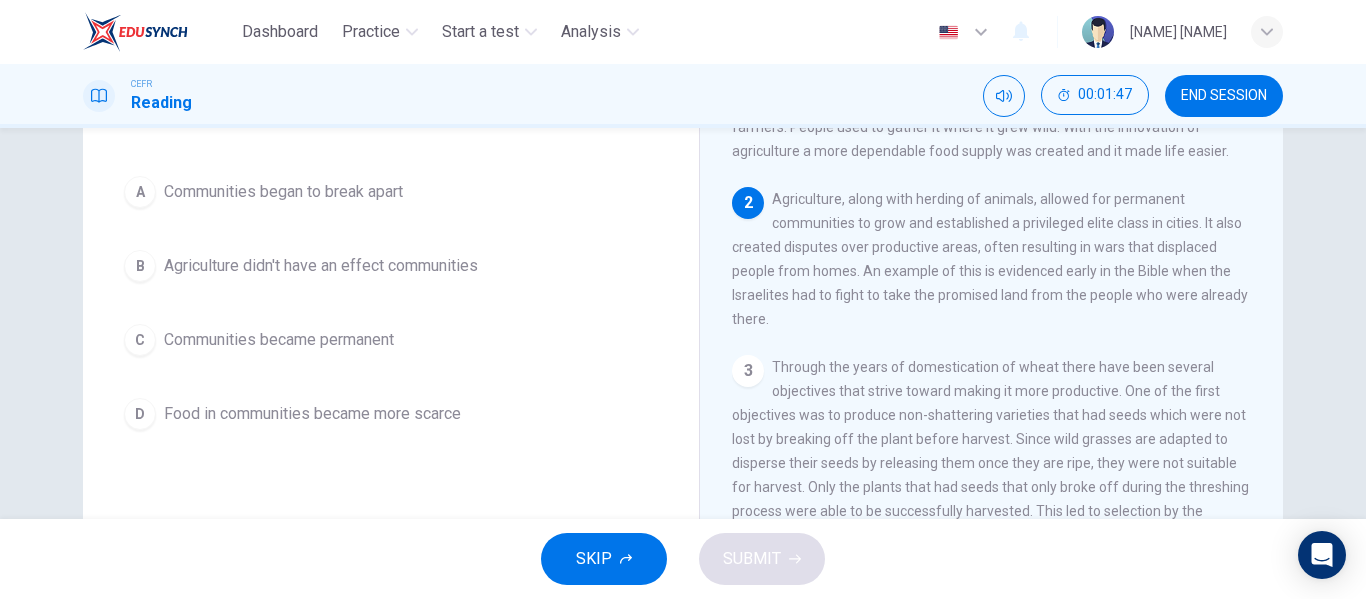 scroll, scrollTop: 55, scrollLeft: 0, axis: vertical 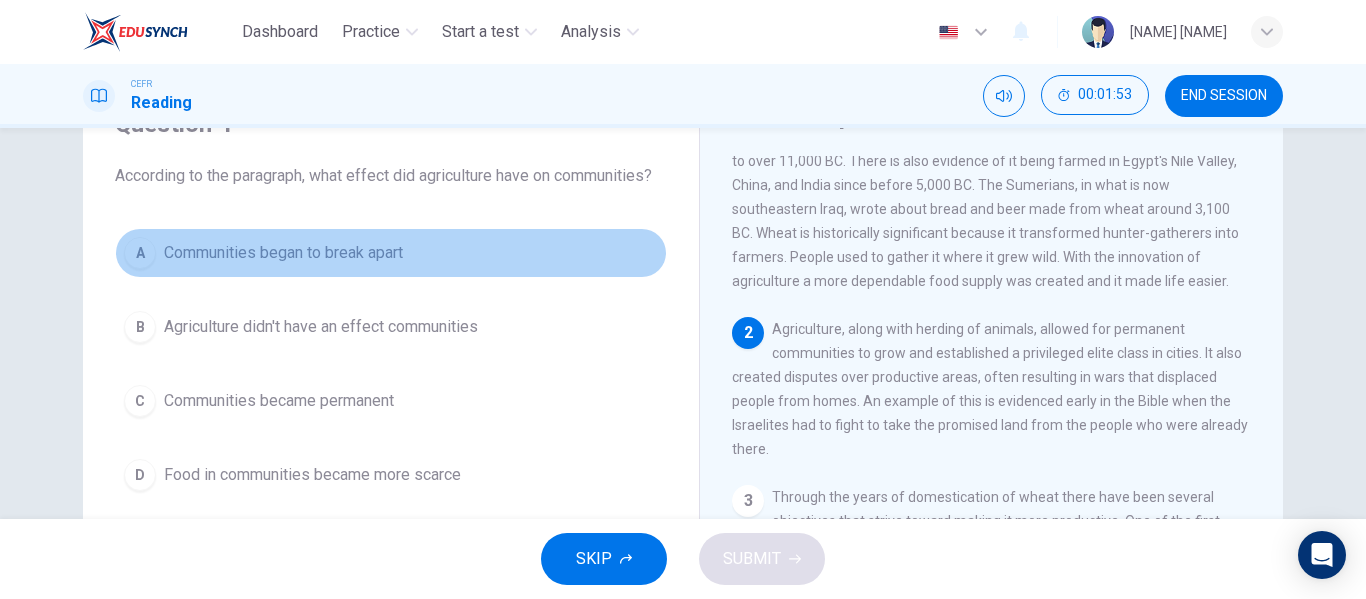 click on "Communities began to break apart" at bounding box center [283, 253] 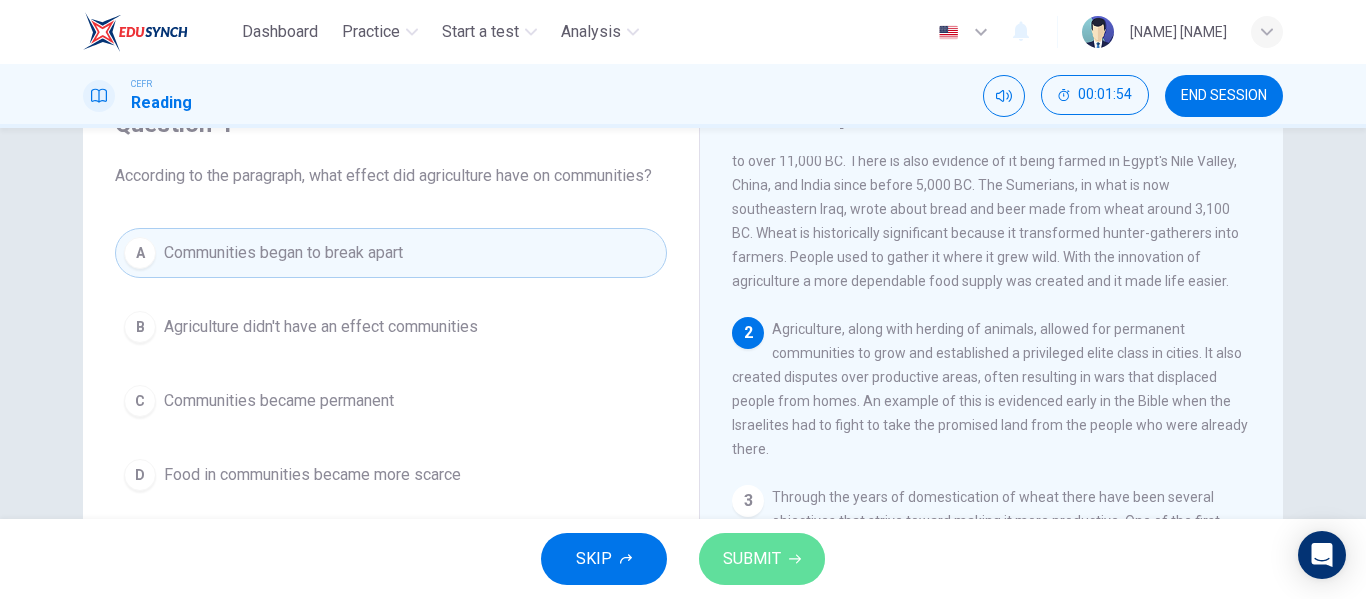 click on "SUBMIT" at bounding box center (752, 559) 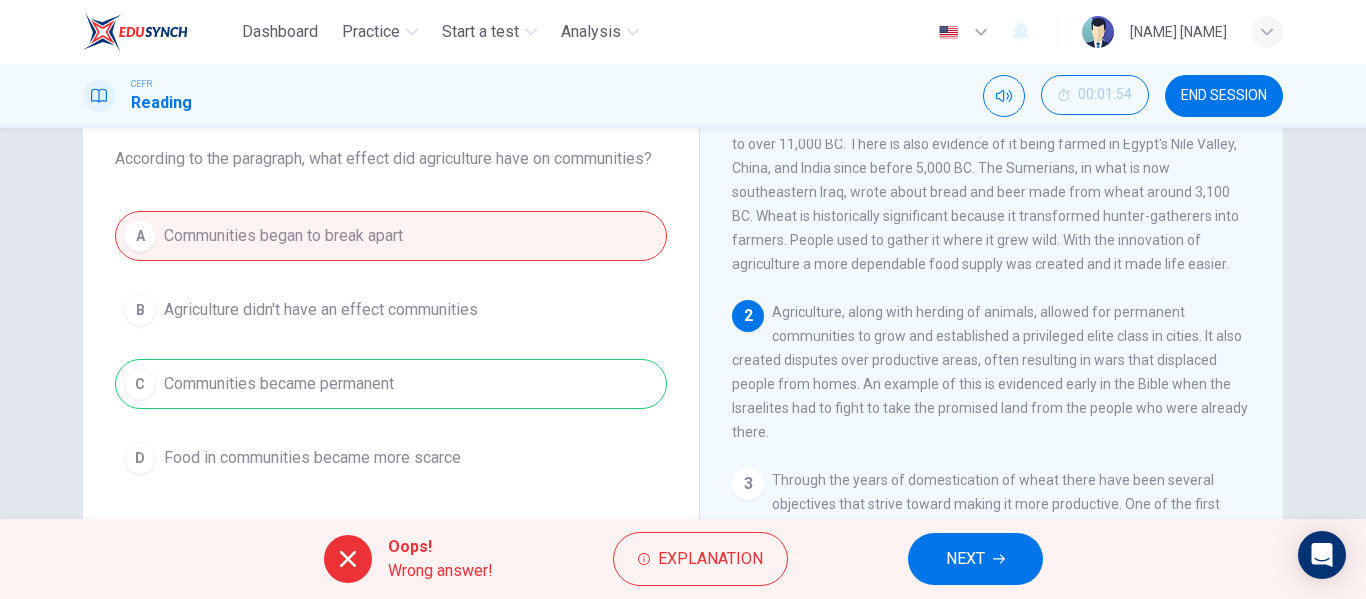 scroll, scrollTop: 116, scrollLeft: 0, axis: vertical 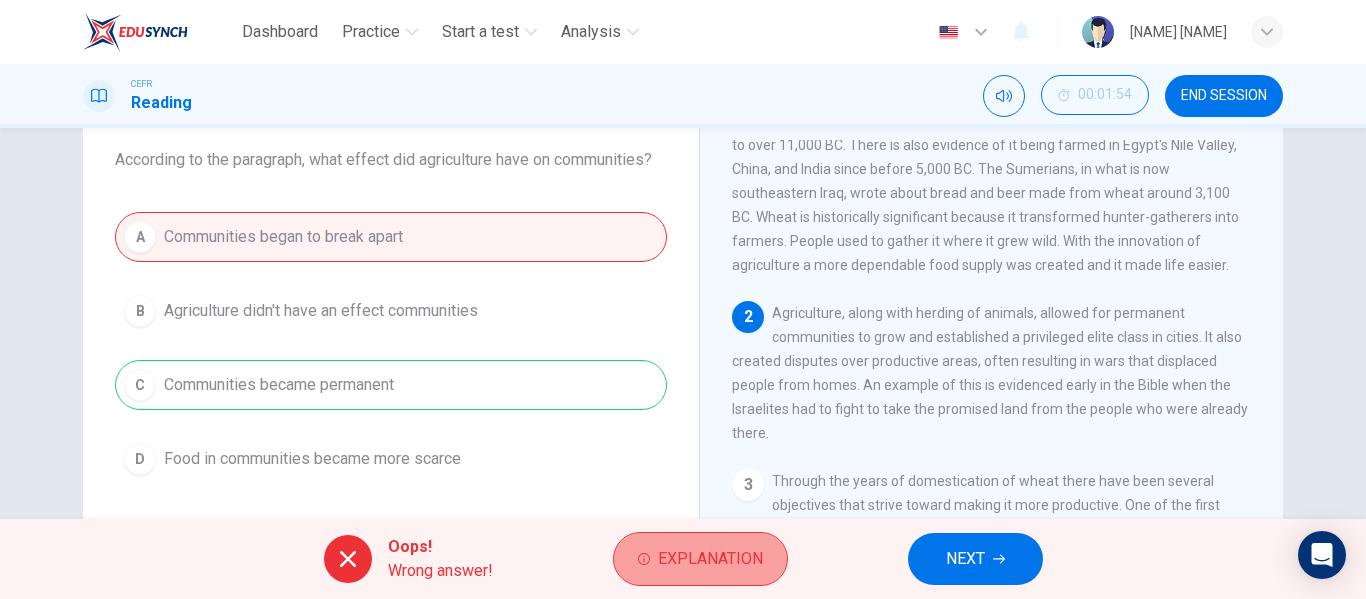 click on "Explanation" at bounding box center (710, 559) 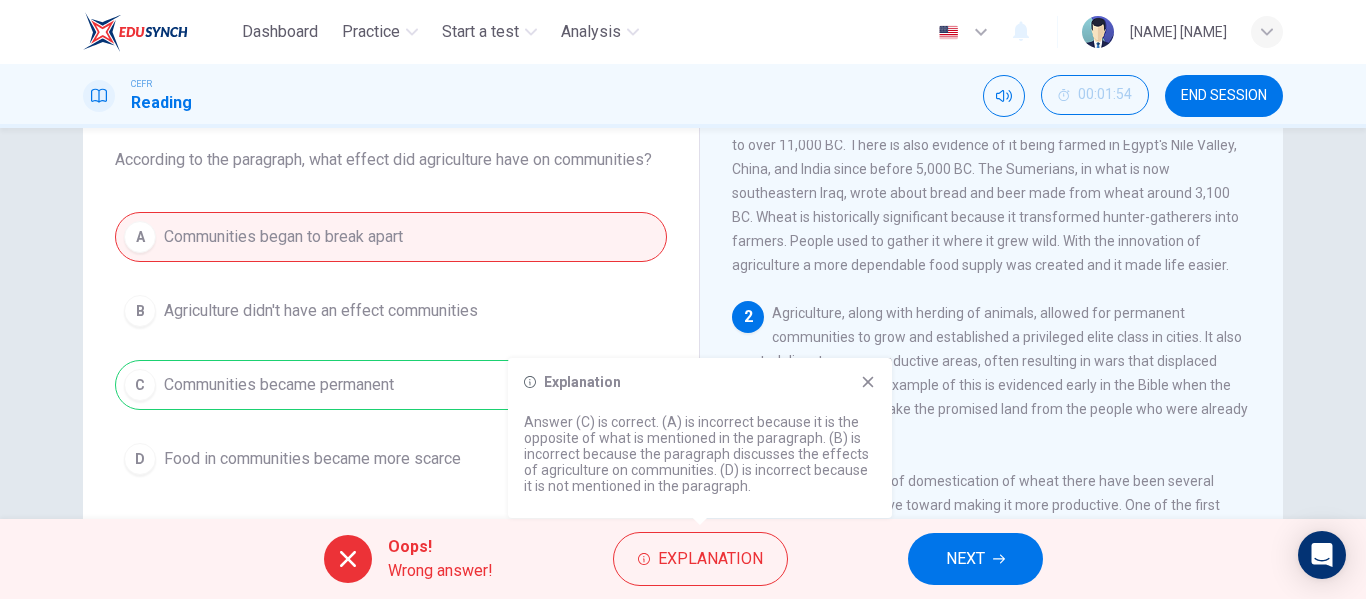 click on "Explanation Answer (C) is correct. (A) is incorrect because it is the opposite of what is mentioned in the paragraph. (B) is incorrect because the paragraph discusses the effects of agriculture on communities. (D) is incorrect because it is not mentioned in the paragraph." at bounding box center [700, 438] 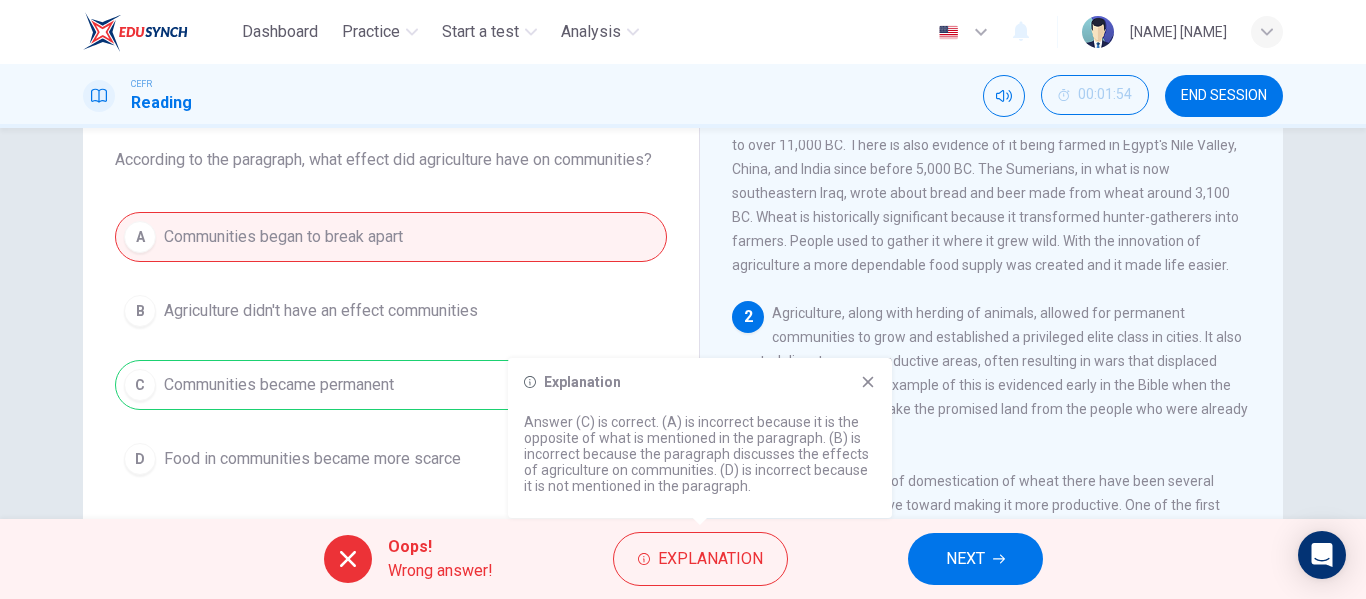 click at bounding box center (868, 382) 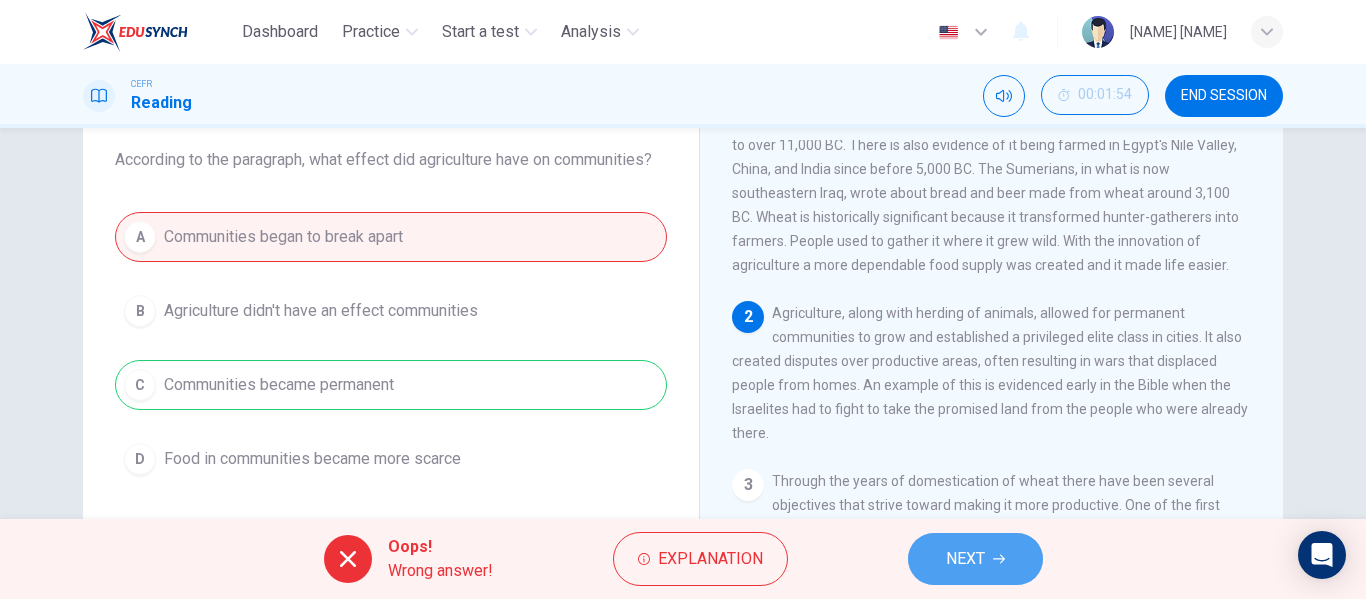 click on "NEXT" at bounding box center (975, 559) 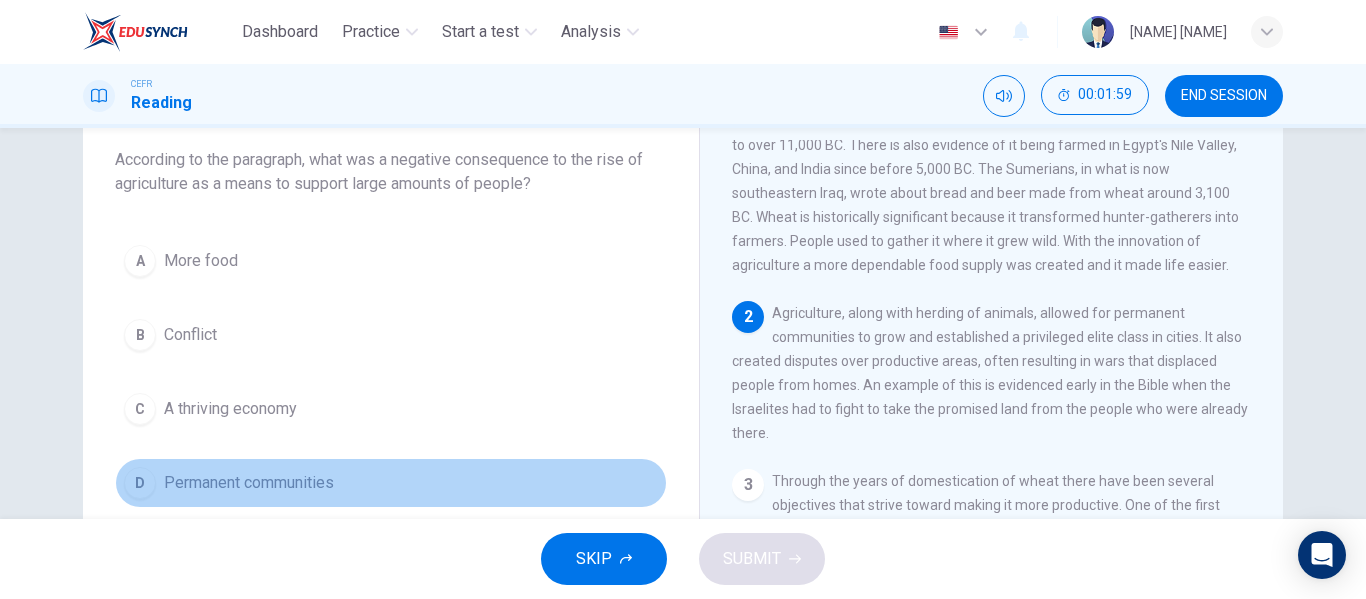 click on "D Permanent communities" at bounding box center [391, 483] 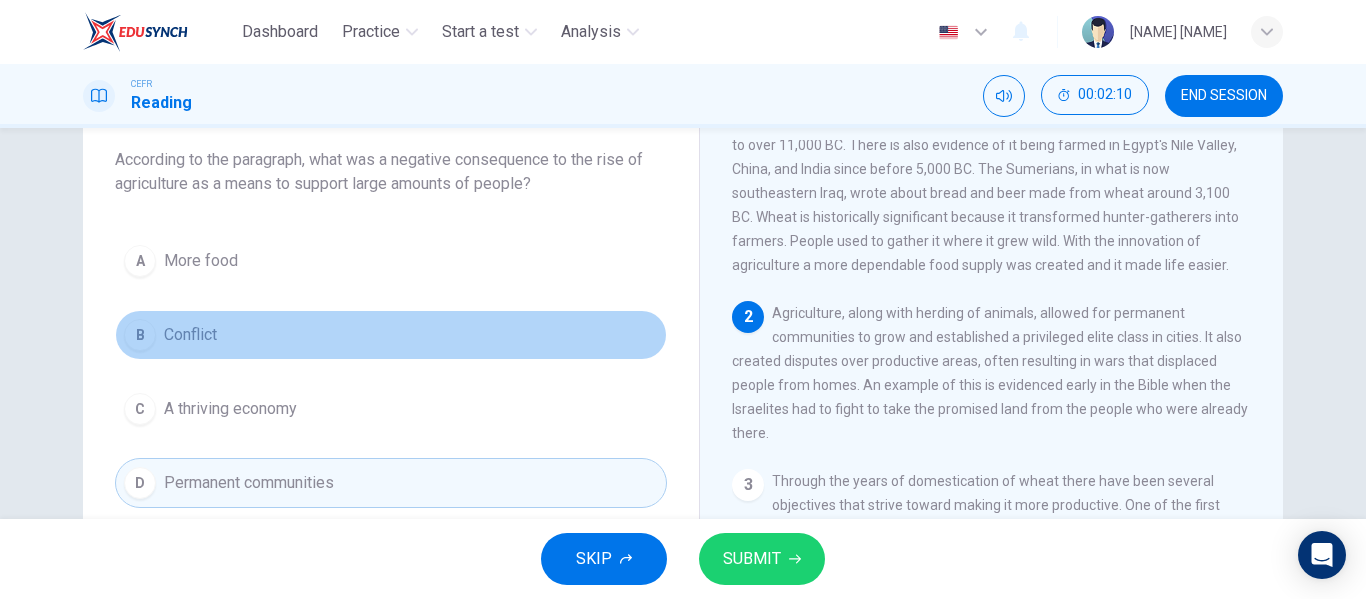 click on "Conflict" at bounding box center [201, 261] 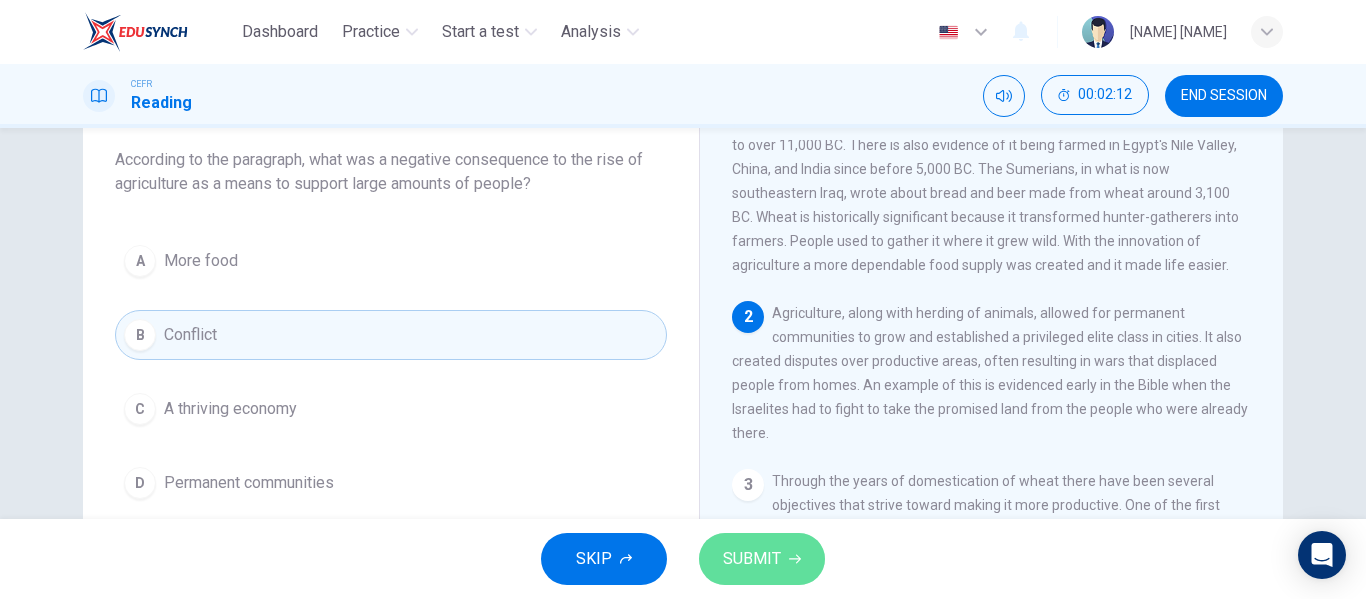 click on "SUBMIT" at bounding box center [752, 559] 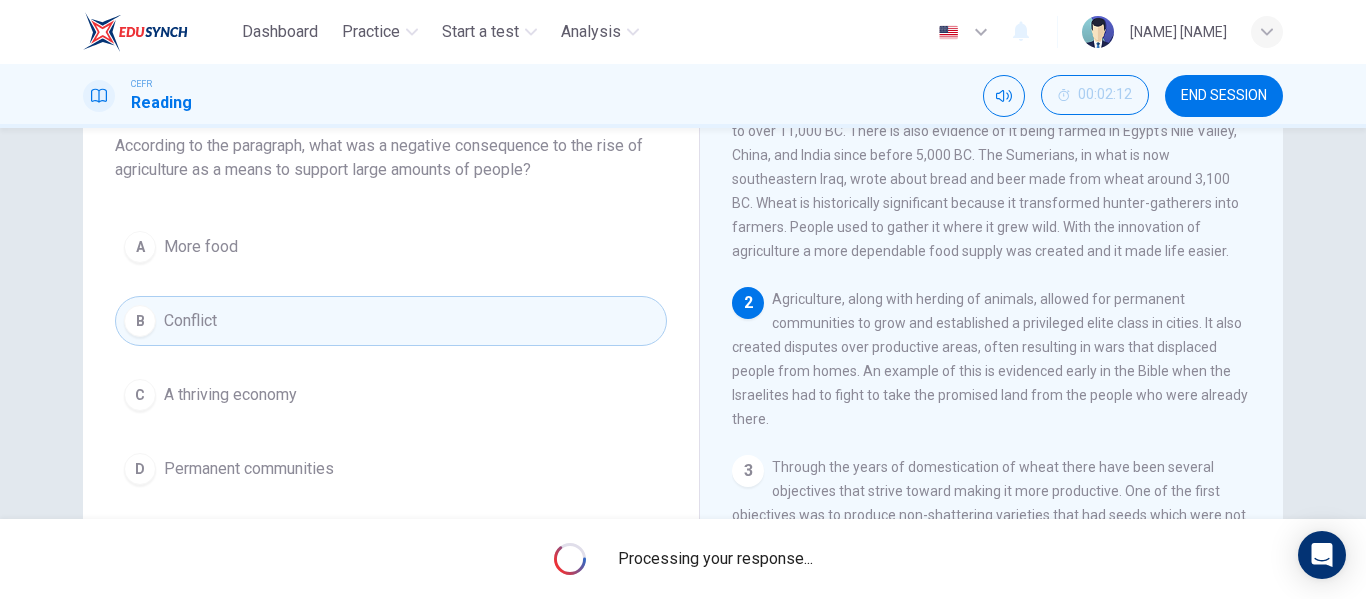 scroll, scrollTop: 131, scrollLeft: 0, axis: vertical 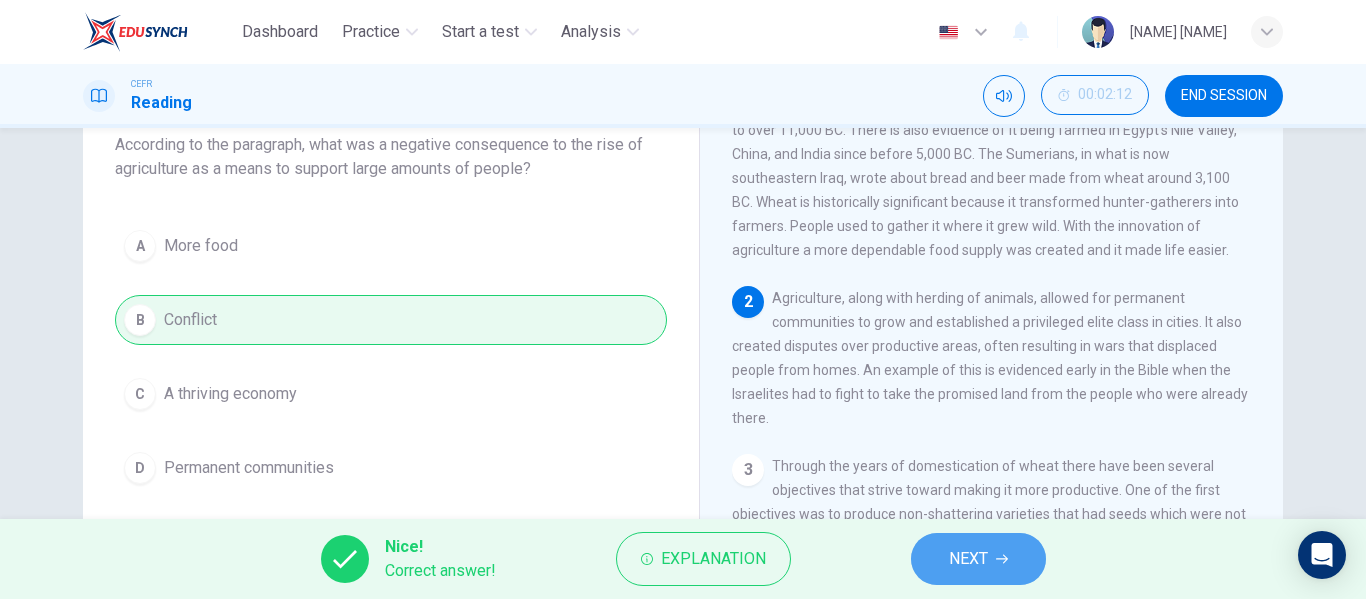 click on "NEXT" at bounding box center [978, 559] 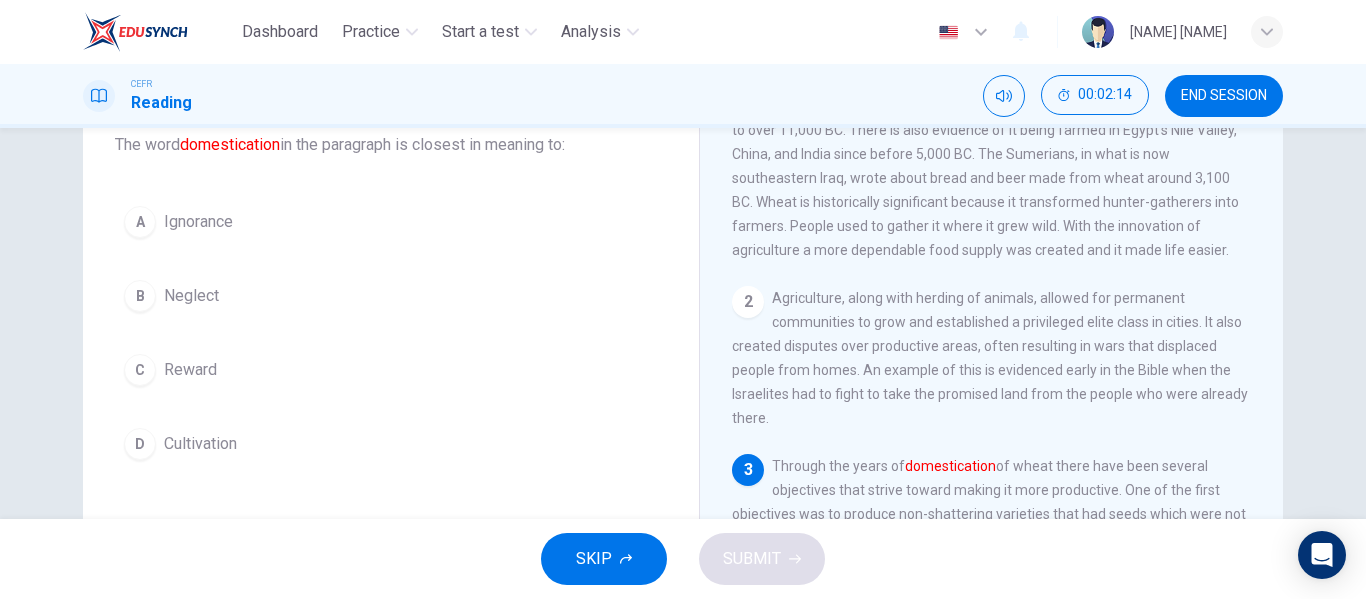 click on "B Neglect" at bounding box center (391, 296) 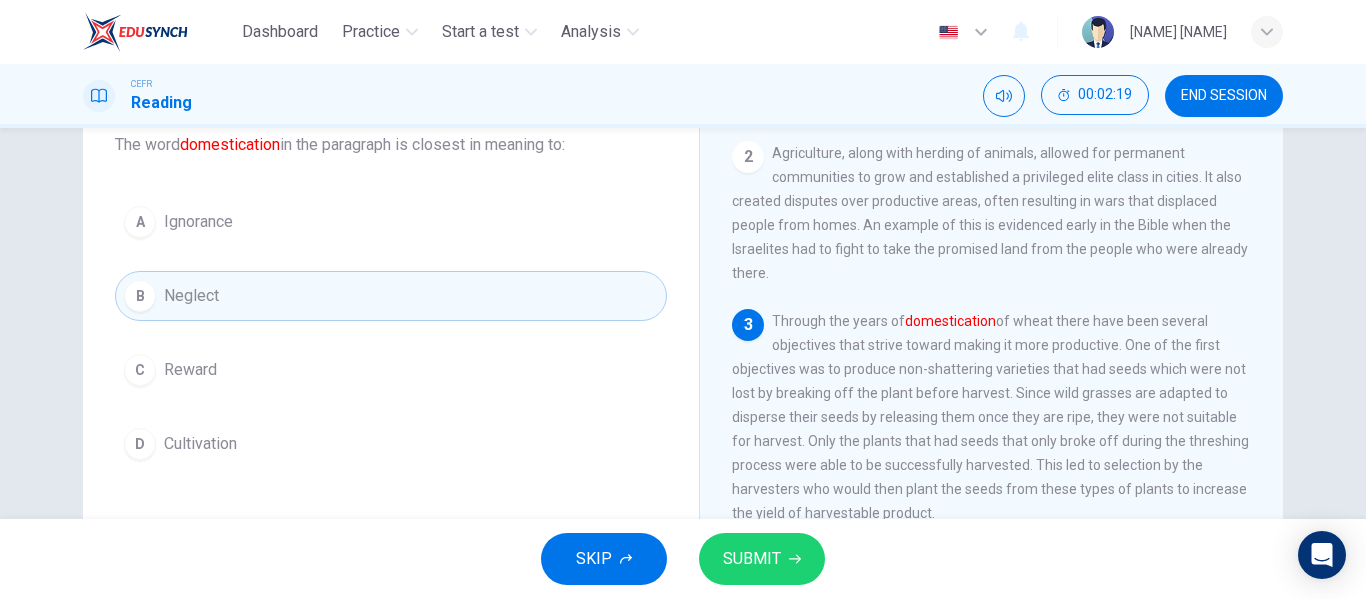 scroll, scrollTop: 201, scrollLeft: 0, axis: vertical 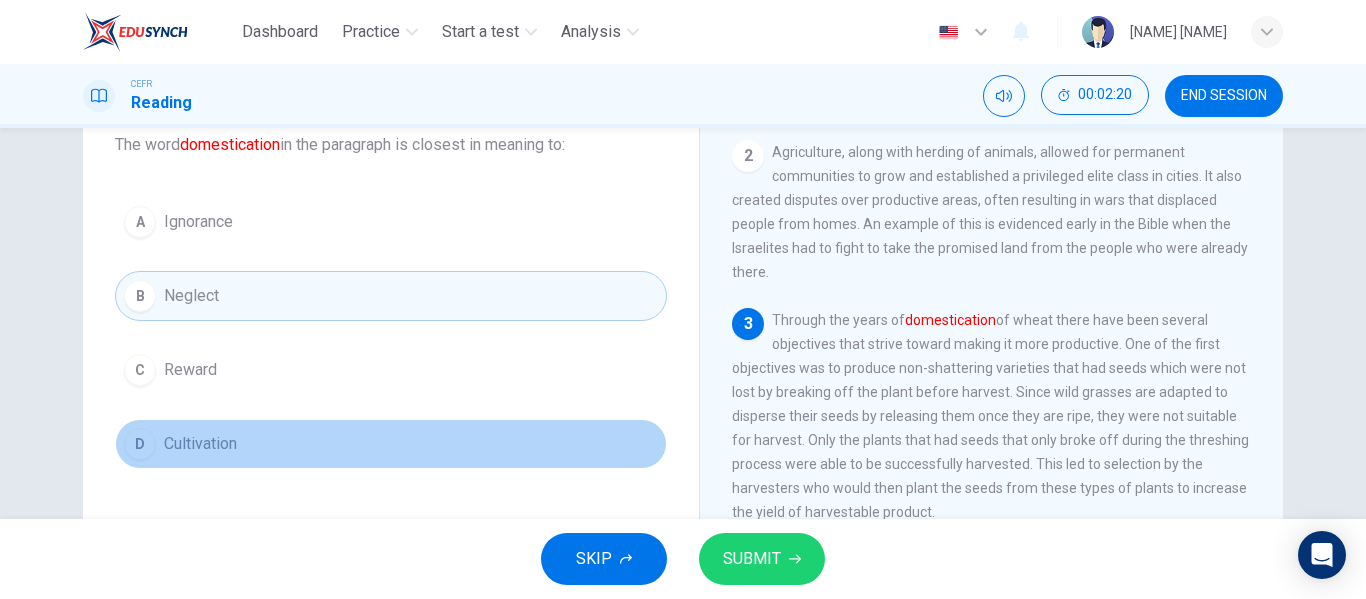 click on "D Cultivation" at bounding box center [391, 444] 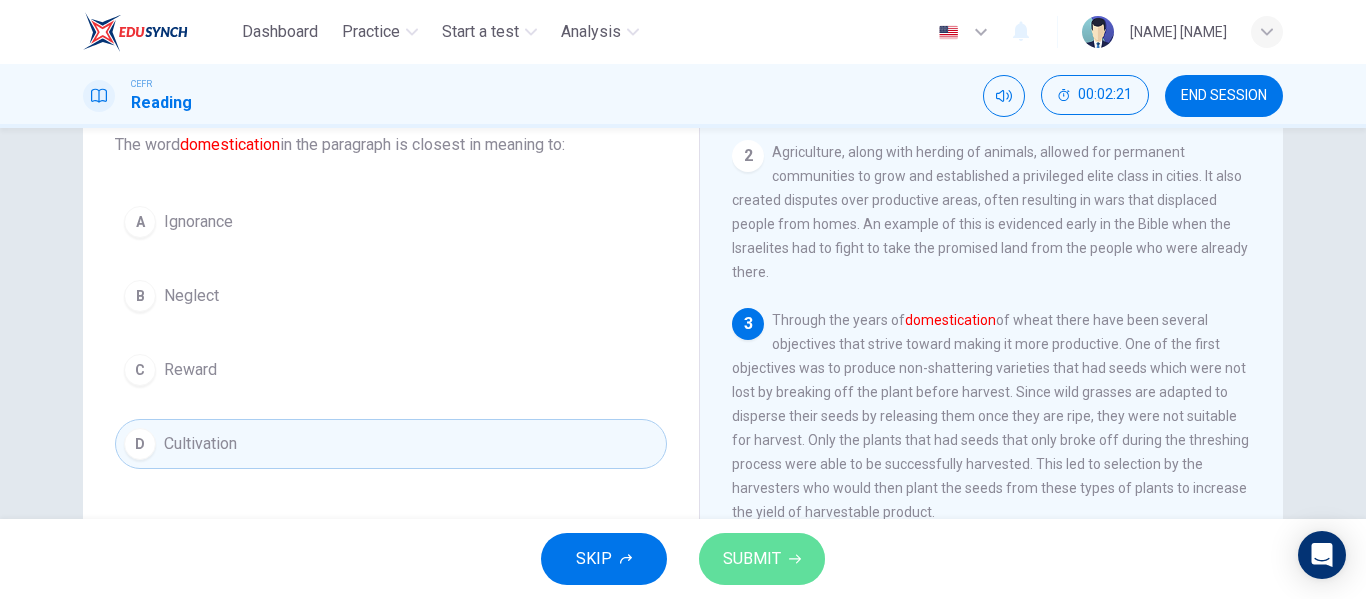 click on "SUBMIT" at bounding box center [752, 559] 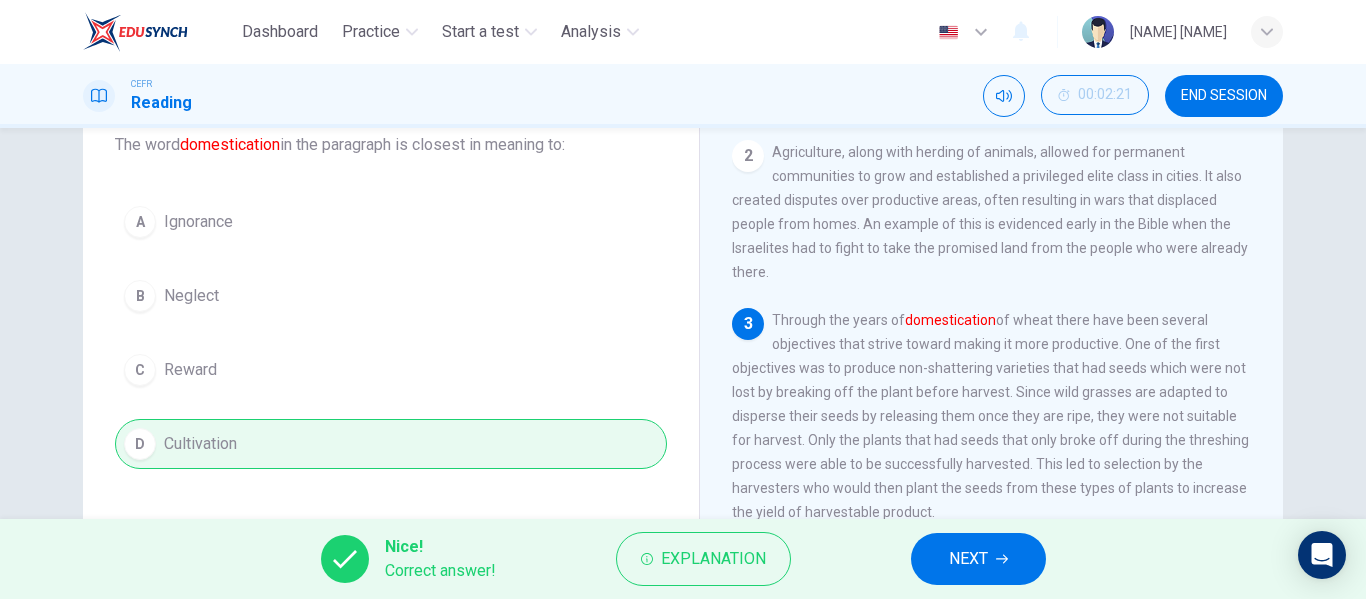 click on "A Ignorance B Neglect C Reward D Cultivation" at bounding box center [391, 333] 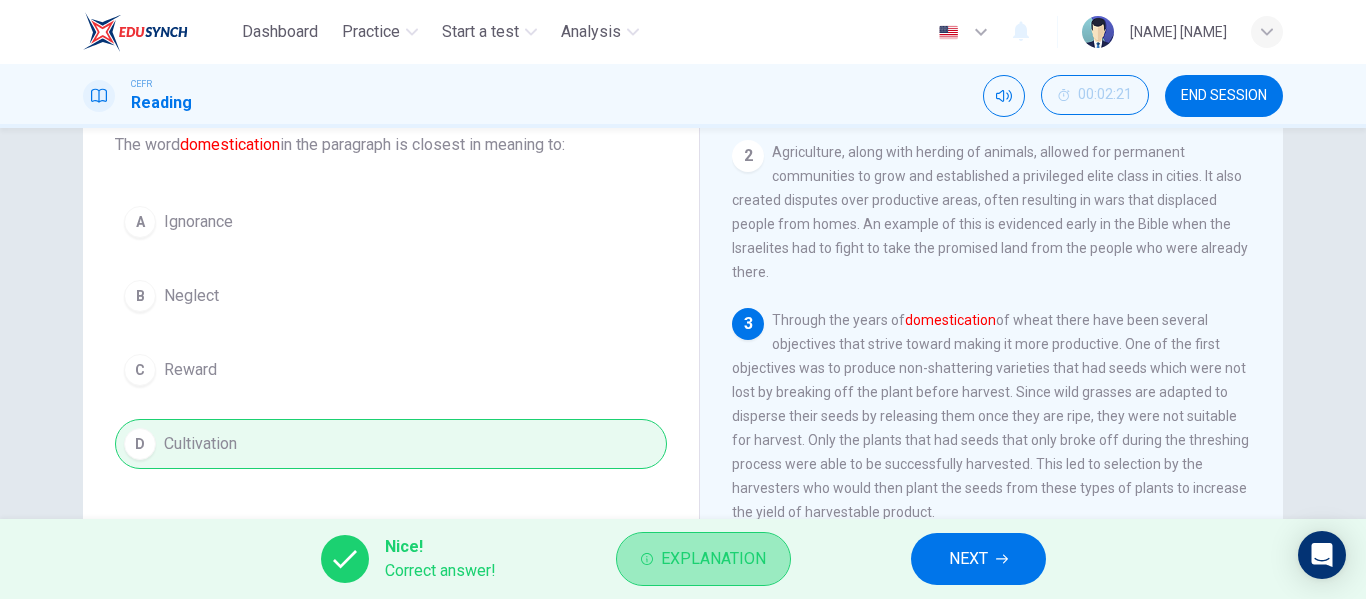 click on "Explanation" at bounding box center (703, 559) 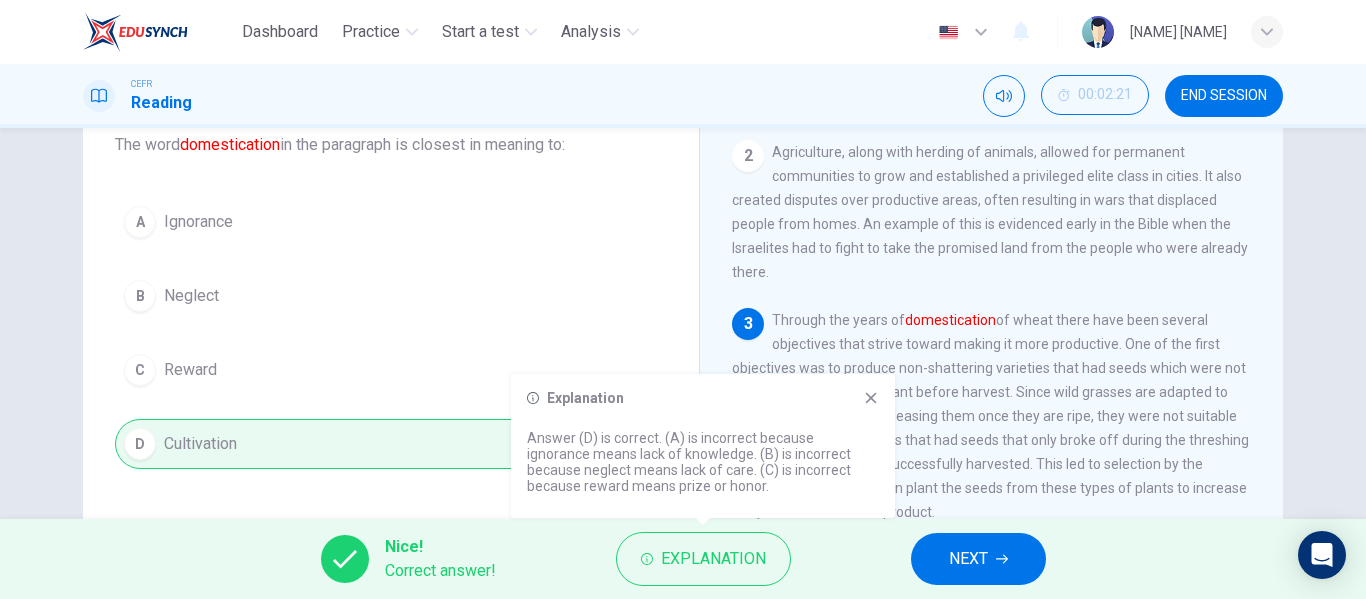 click at bounding box center [871, 398] 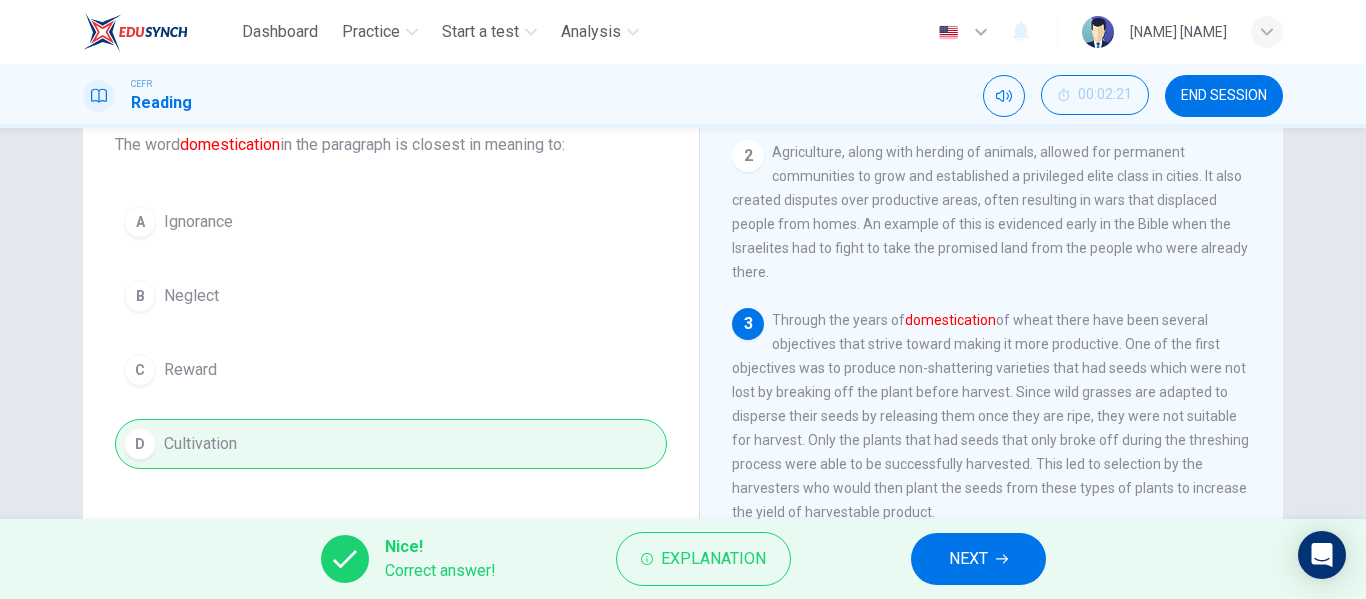 click on "NEXT" at bounding box center (968, 559) 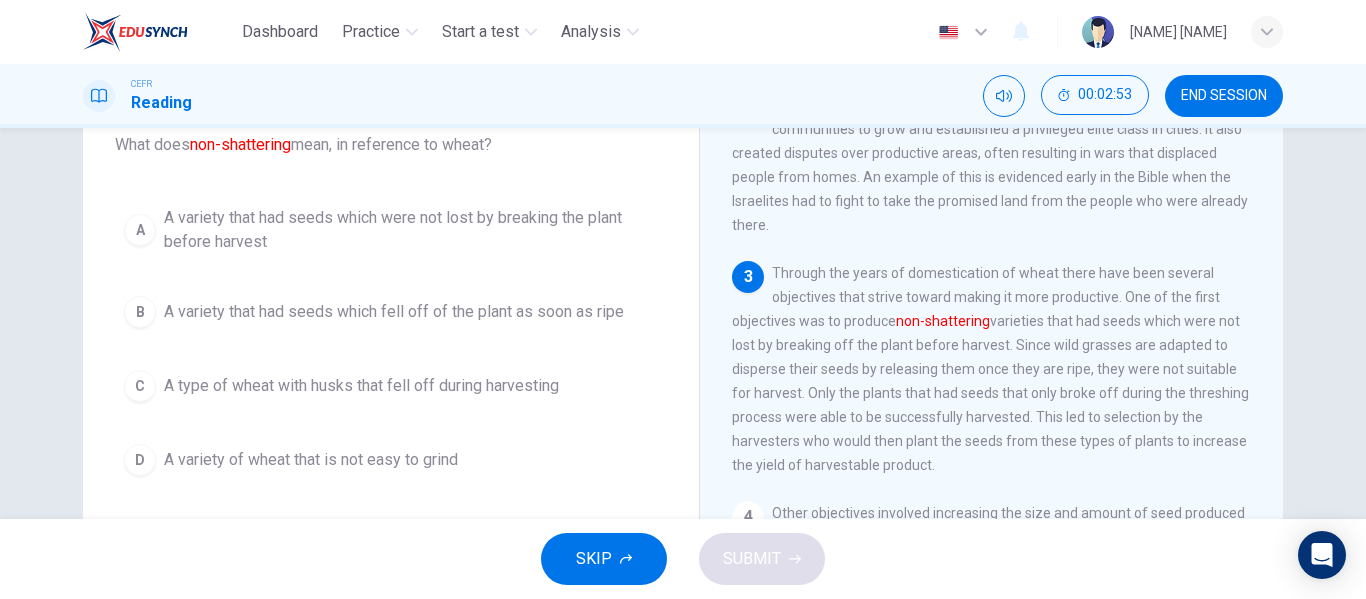 scroll, scrollTop: 253, scrollLeft: 0, axis: vertical 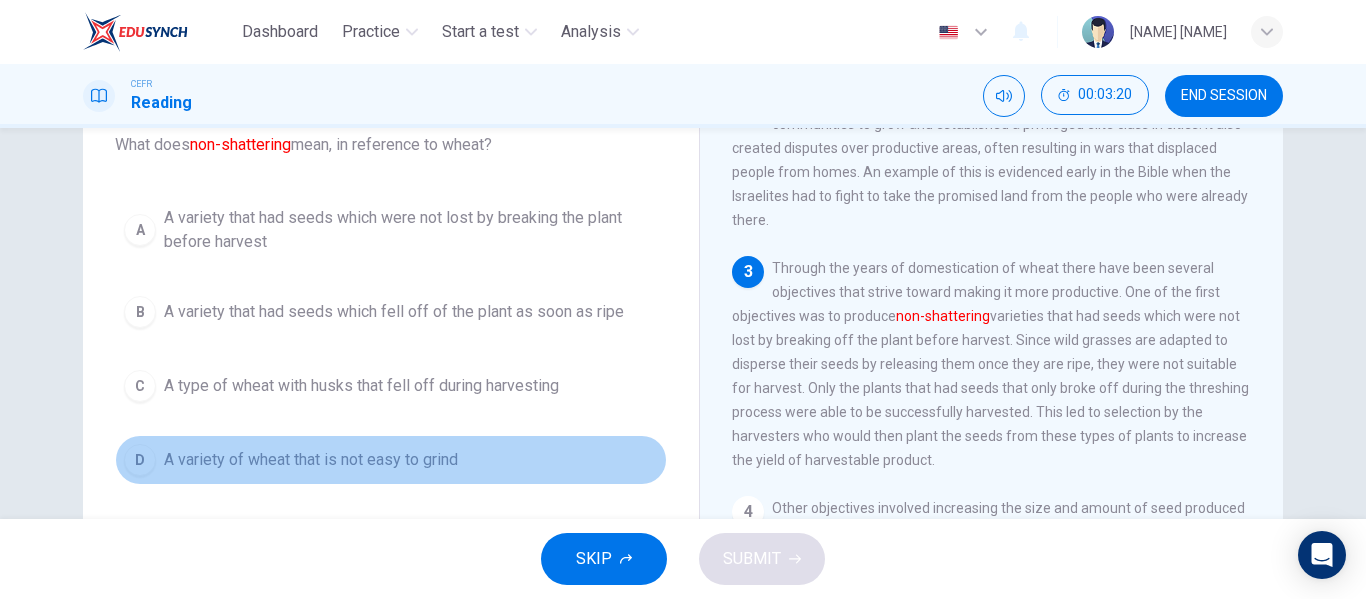 click on "A variety of wheat that is not easy to grind" at bounding box center [411, 230] 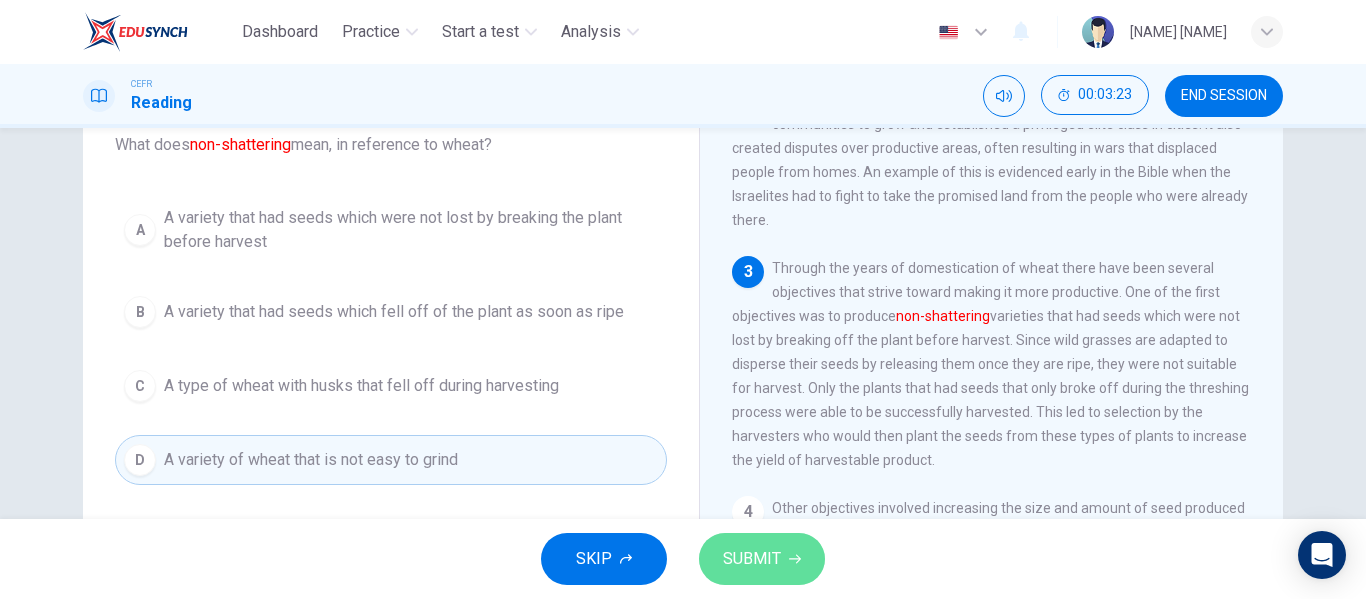 click on "SUBMIT" at bounding box center (762, 559) 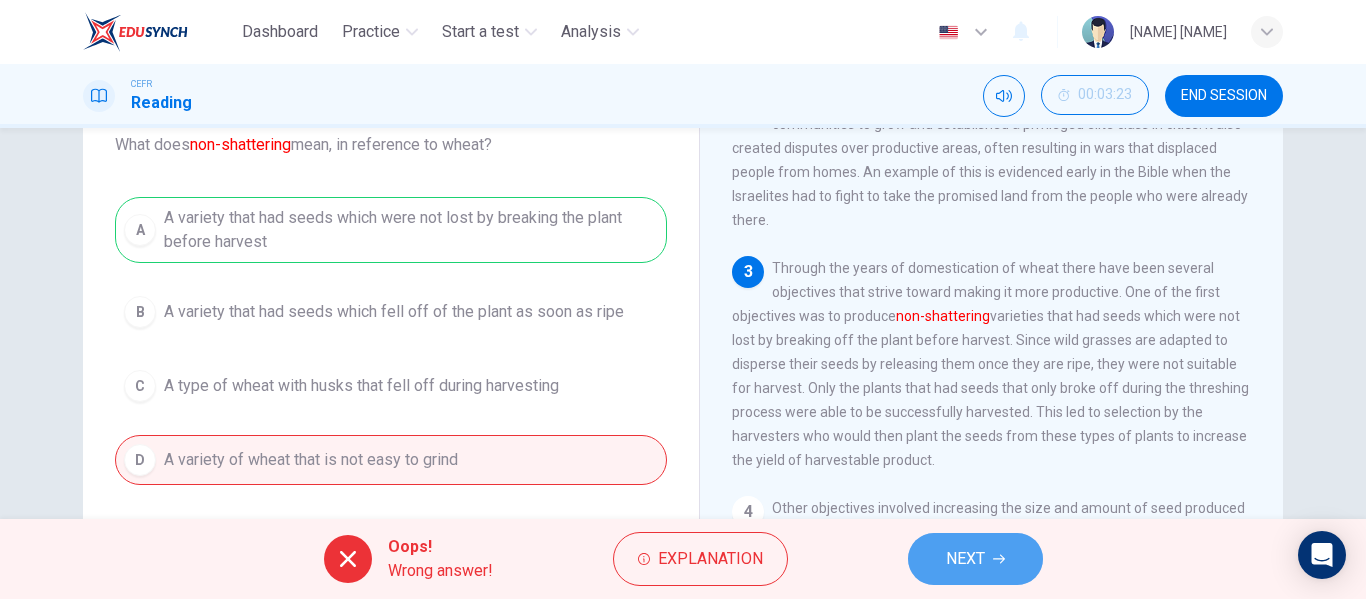 click on "NEXT" at bounding box center [965, 559] 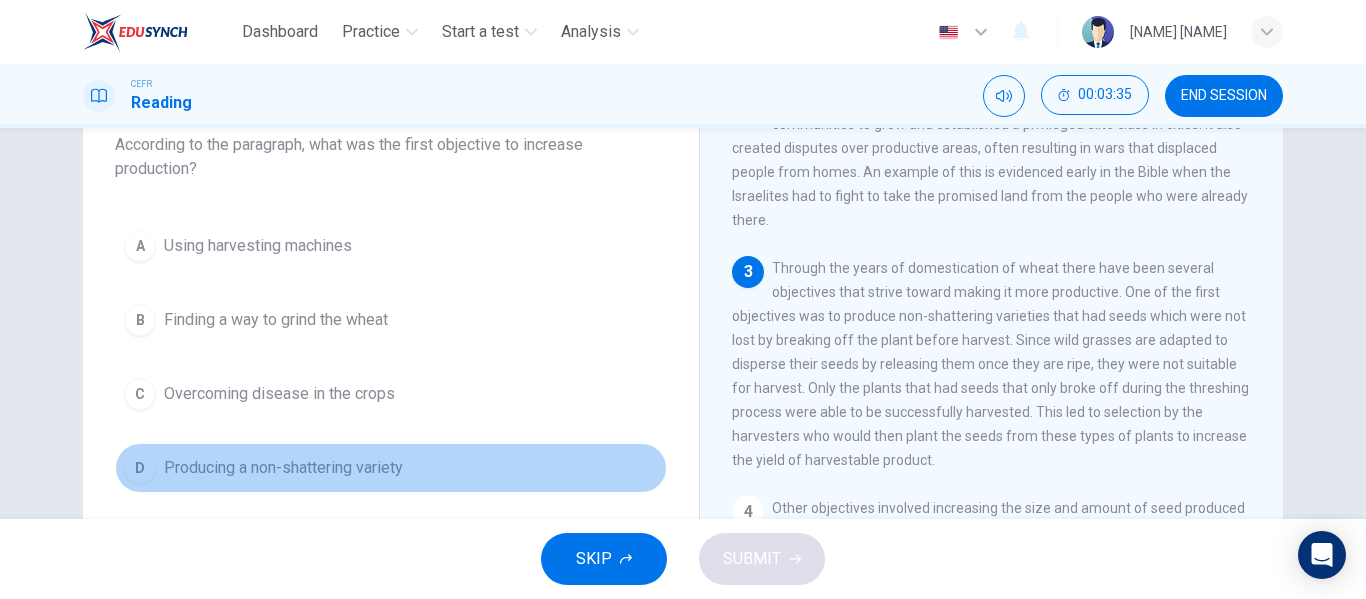click on "Producing a non-shattering variety" at bounding box center (258, 246) 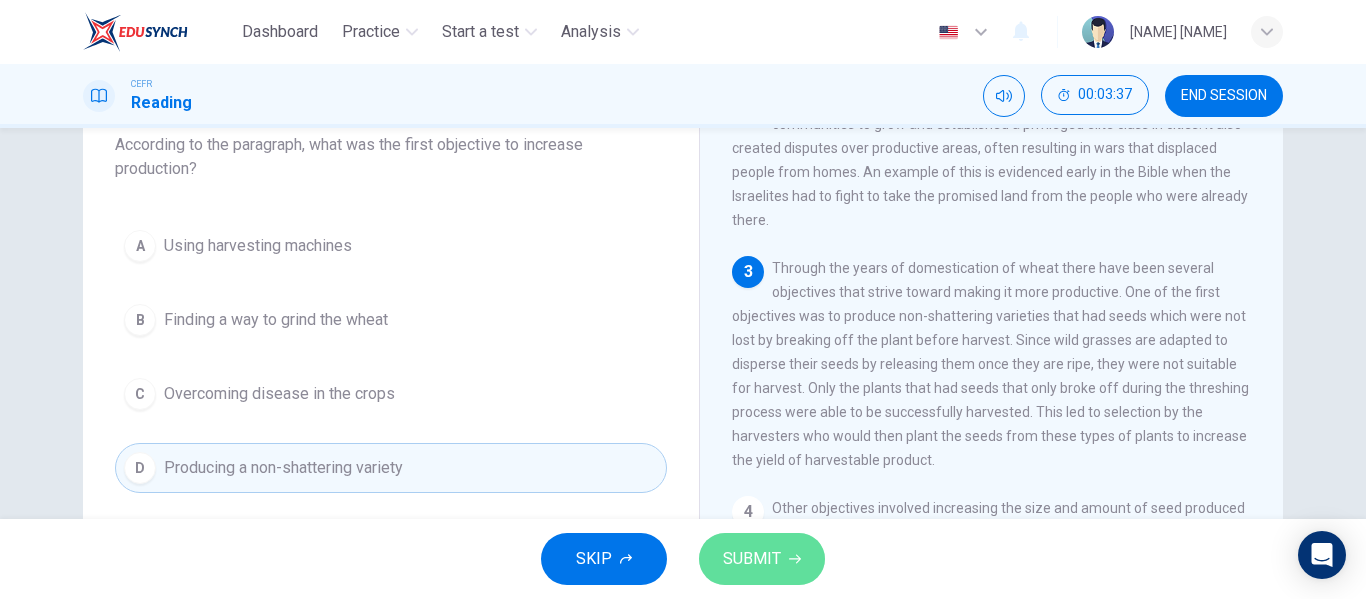 click on "SUBMIT" at bounding box center [752, 559] 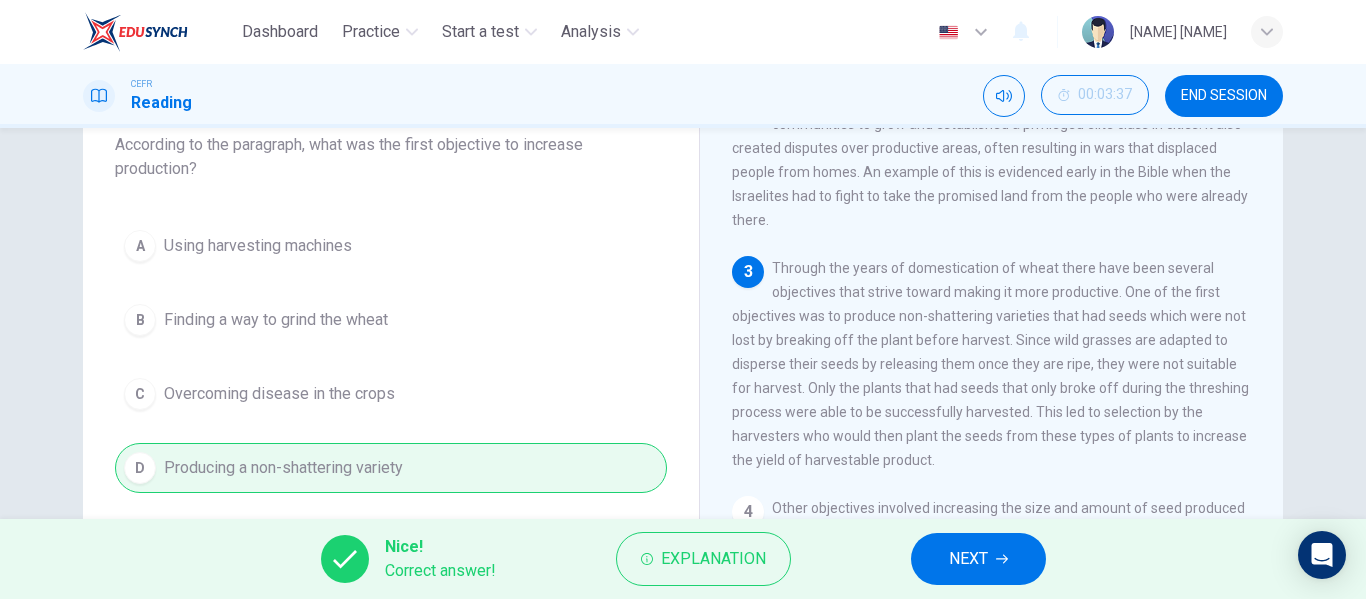 click on "Nice! Correct answer! Explanation NEXT" at bounding box center [683, 559] 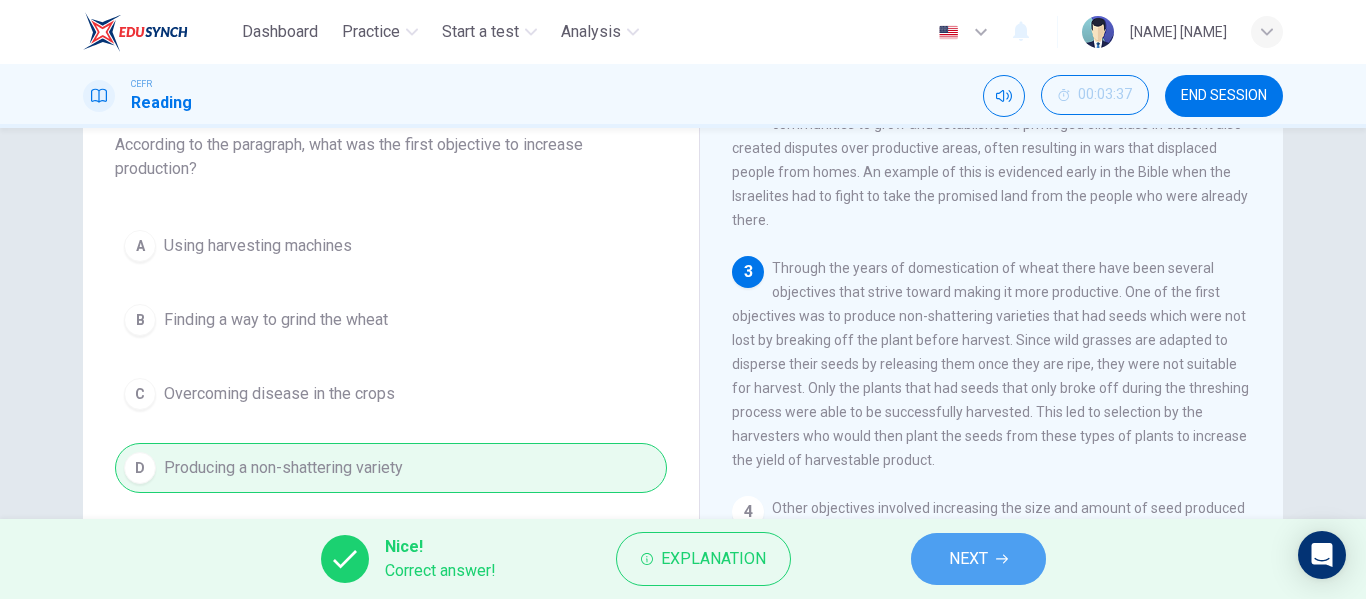 click on "NEXT" at bounding box center (978, 559) 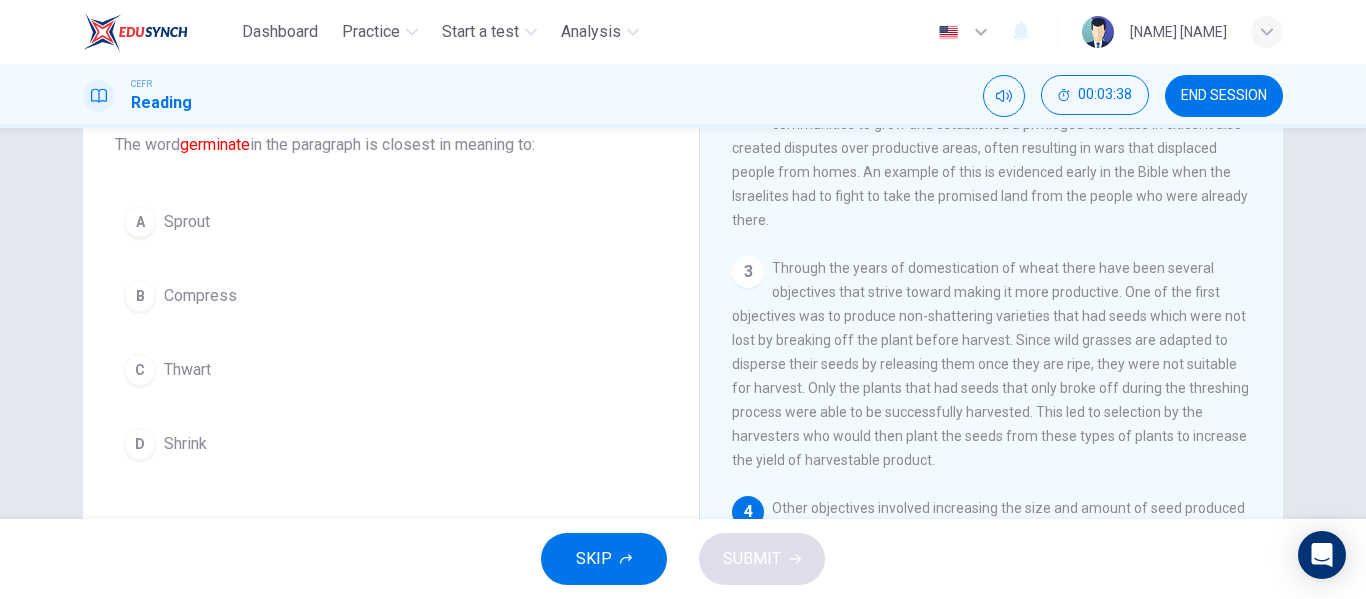 scroll, scrollTop: 413, scrollLeft: 0, axis: vertical 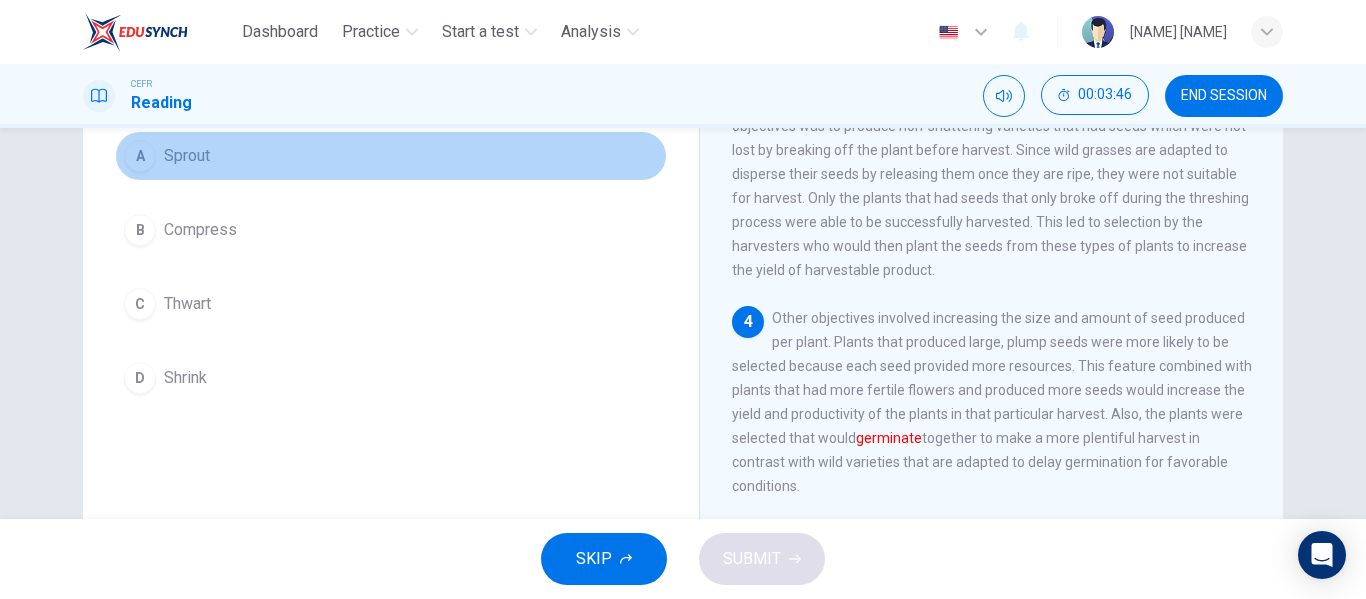 click on "Sprout" at bounding box center [187, 156] 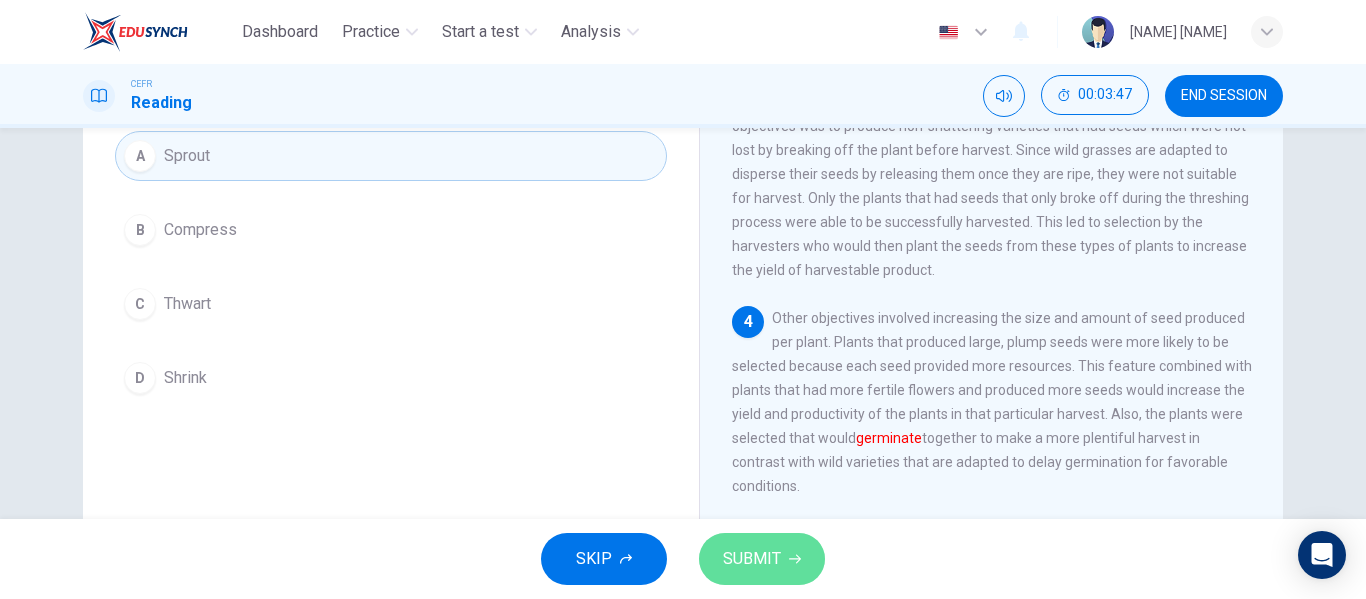 click on "SUBMIT" at bounding box center [762, 559] 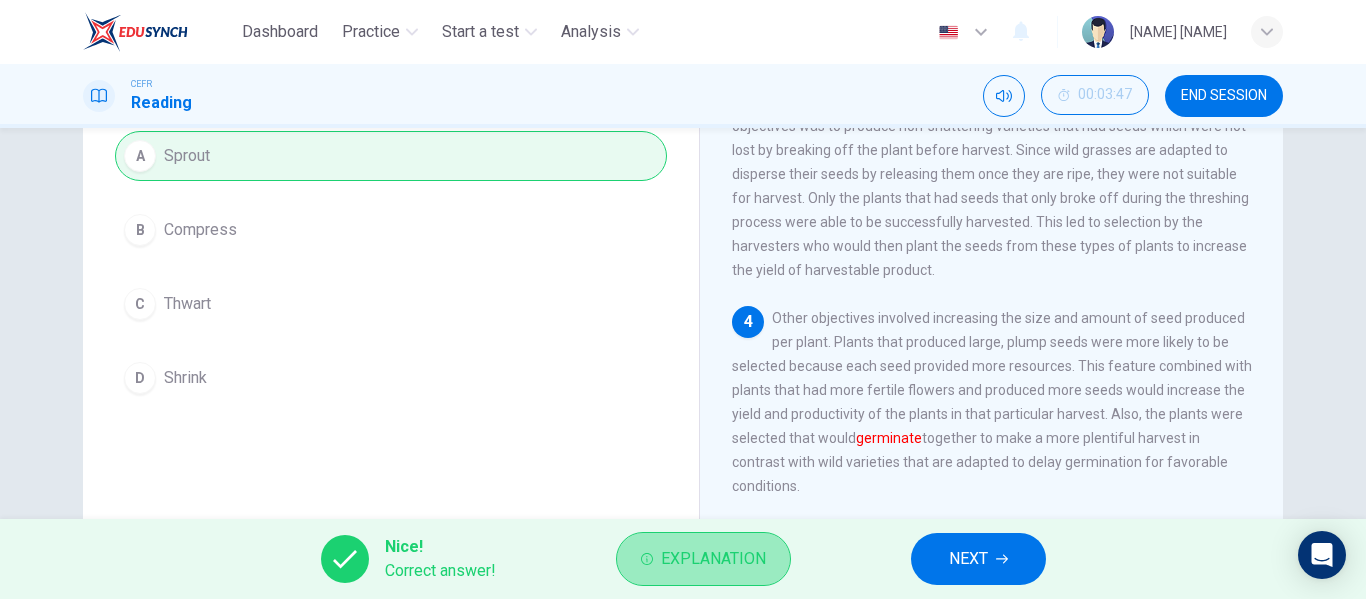 click on "Explanation" at bounding box center [713, 559] 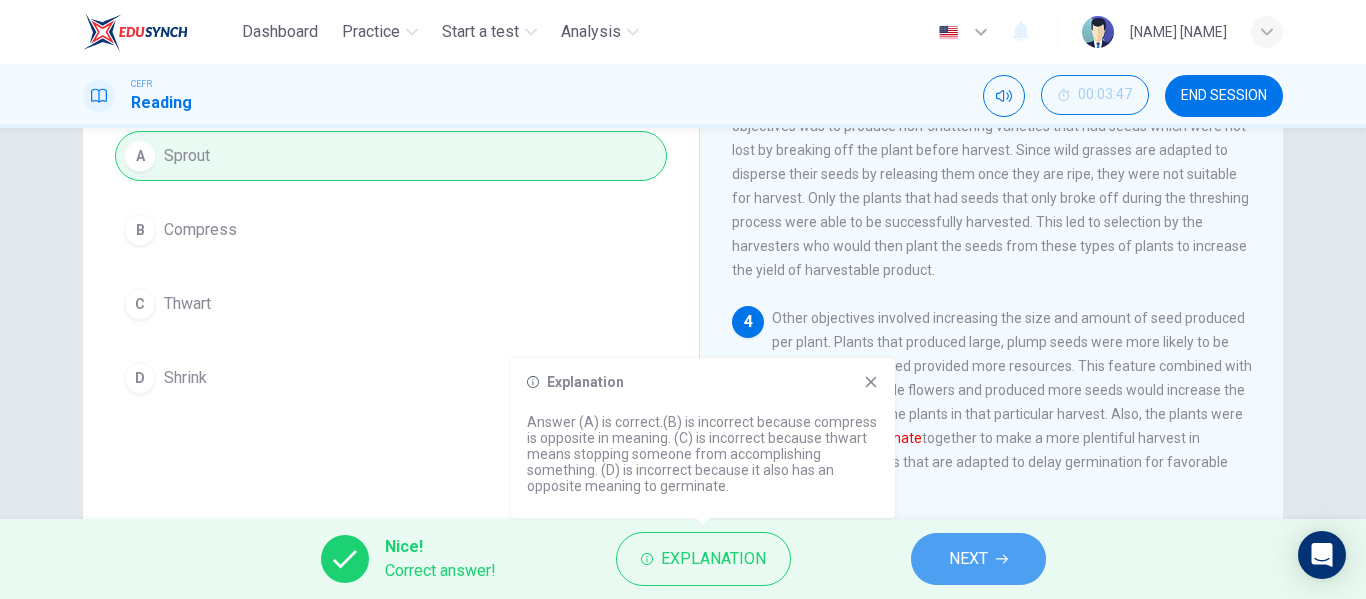 click on "NEXT" at bounding box center (968, 559) 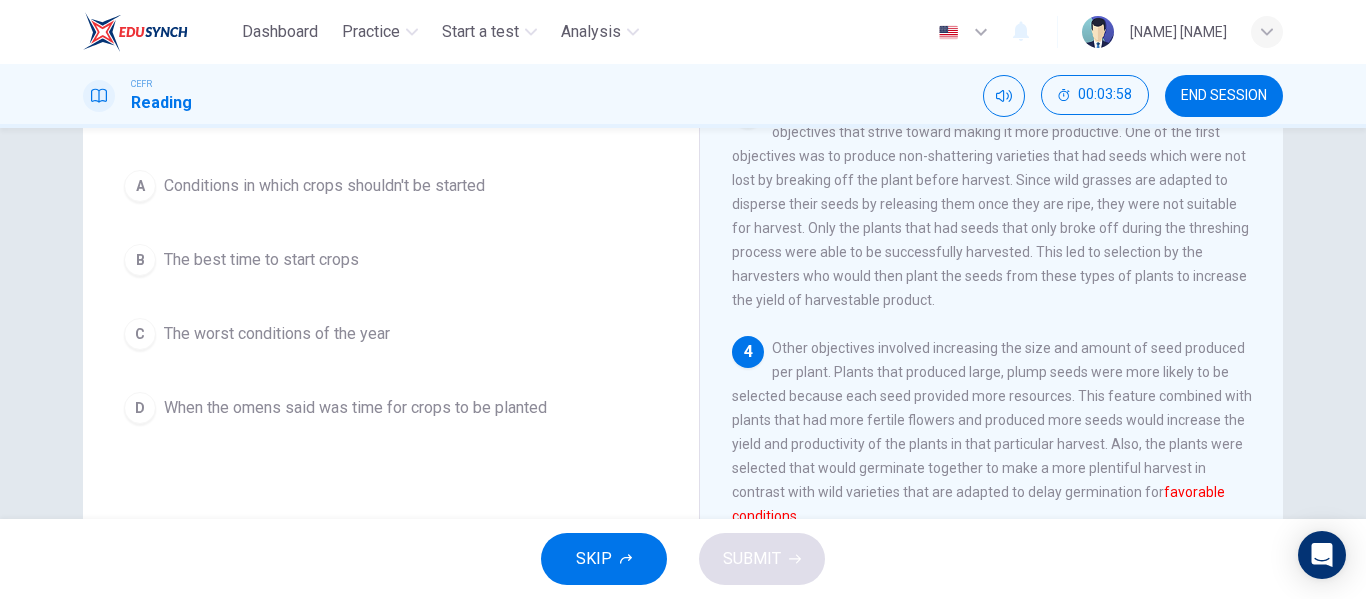 scroll, scrollTop: 166, scrollLeft: 0, axis: vertical 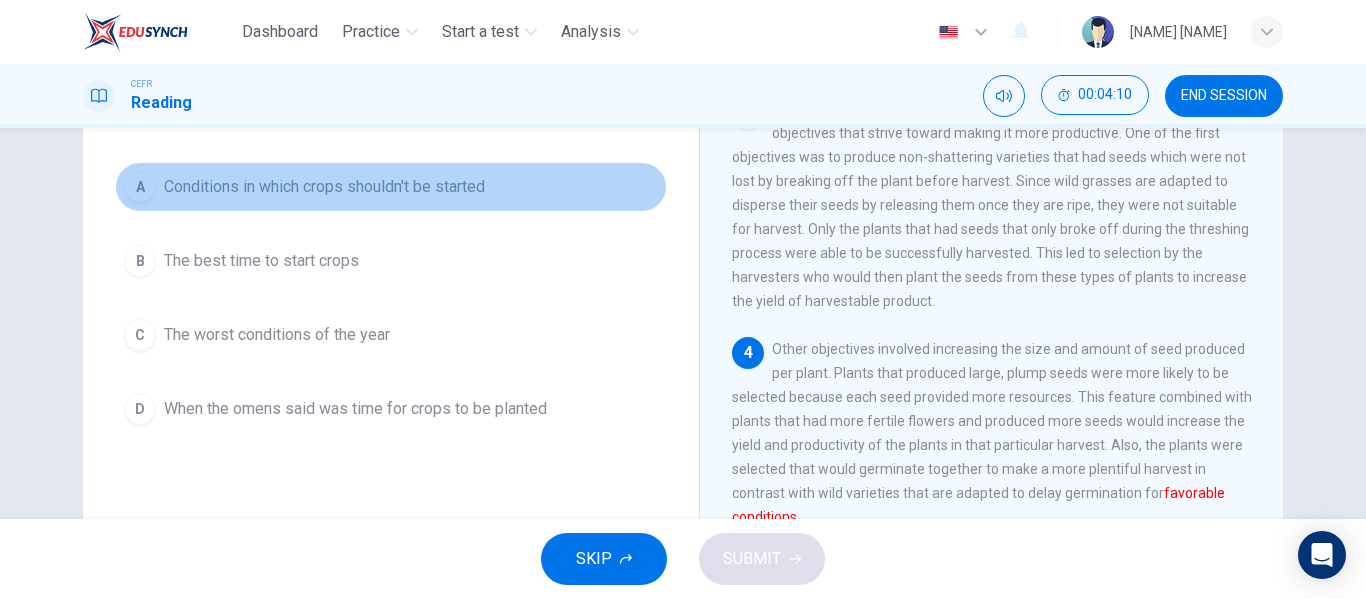 click on "Conditions in which crops shouldn't be started" at bounding box center (324, 187) 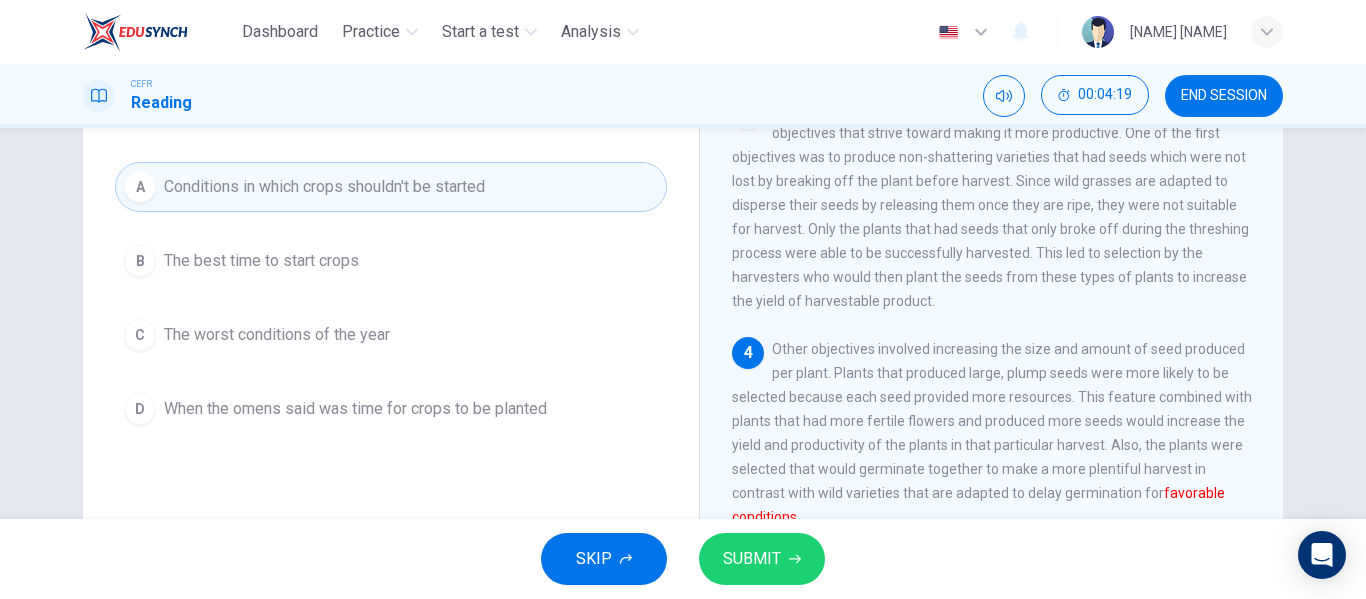 click on "B The best time to start crops" at bounding box center (391, 261) 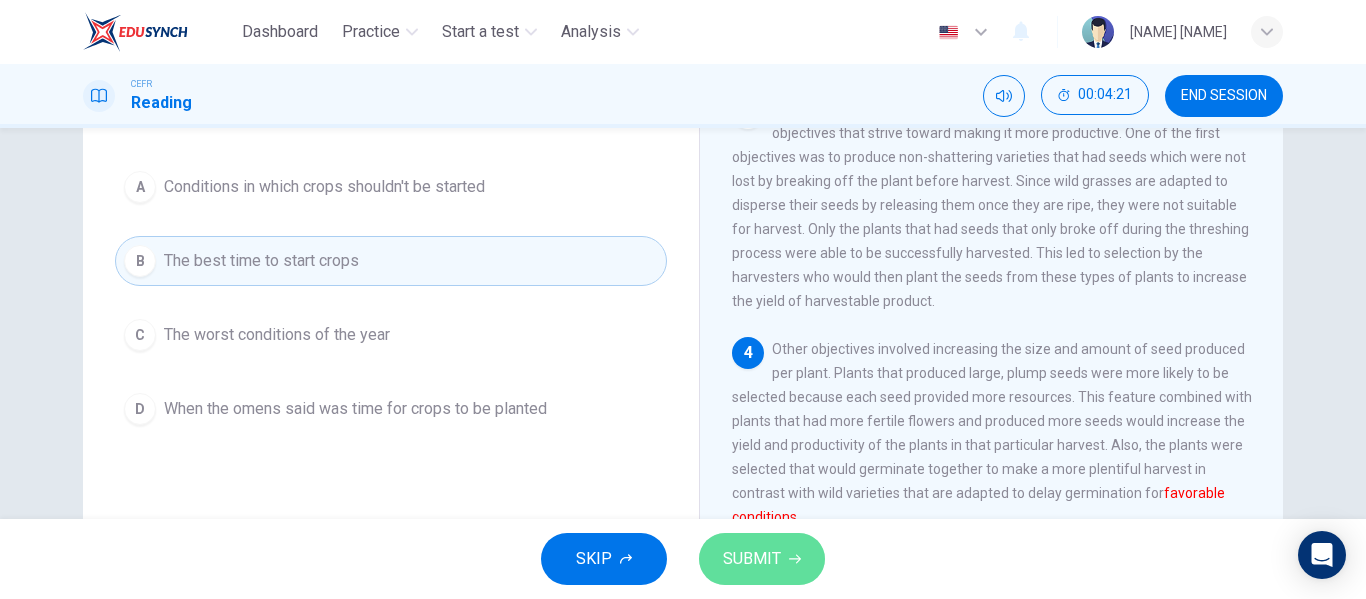 click at bounding box center (795, 559) 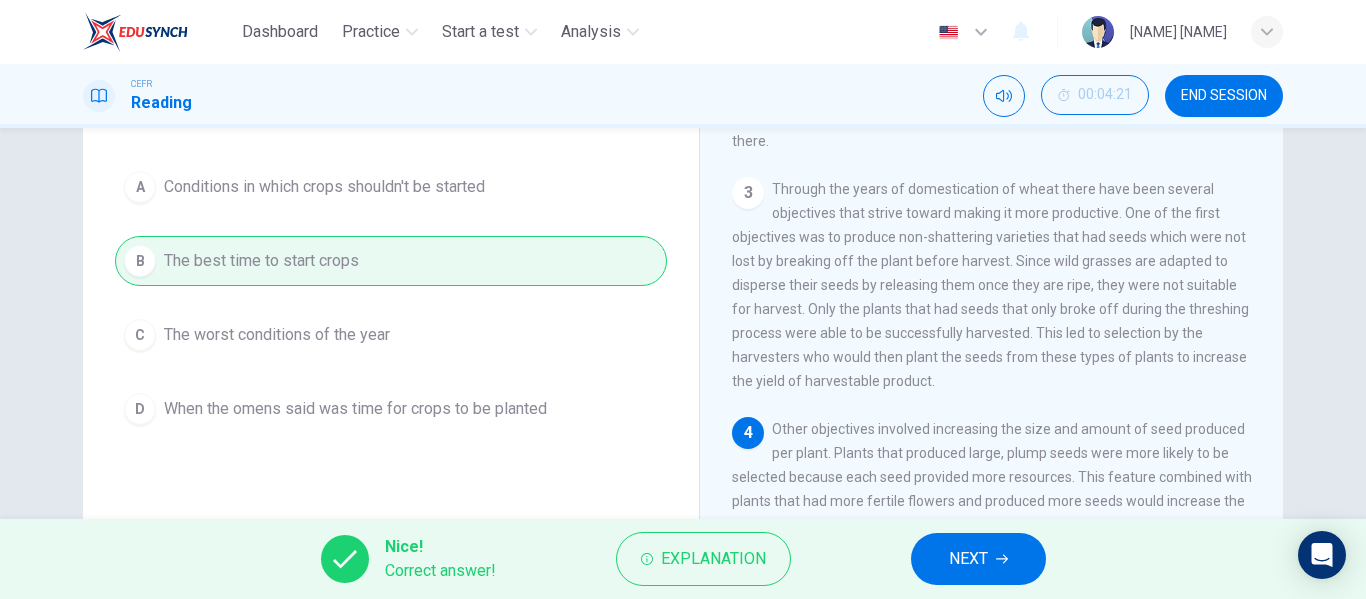 scroll, scrollTop: 296, scrollLeft: 0, axis: vertical 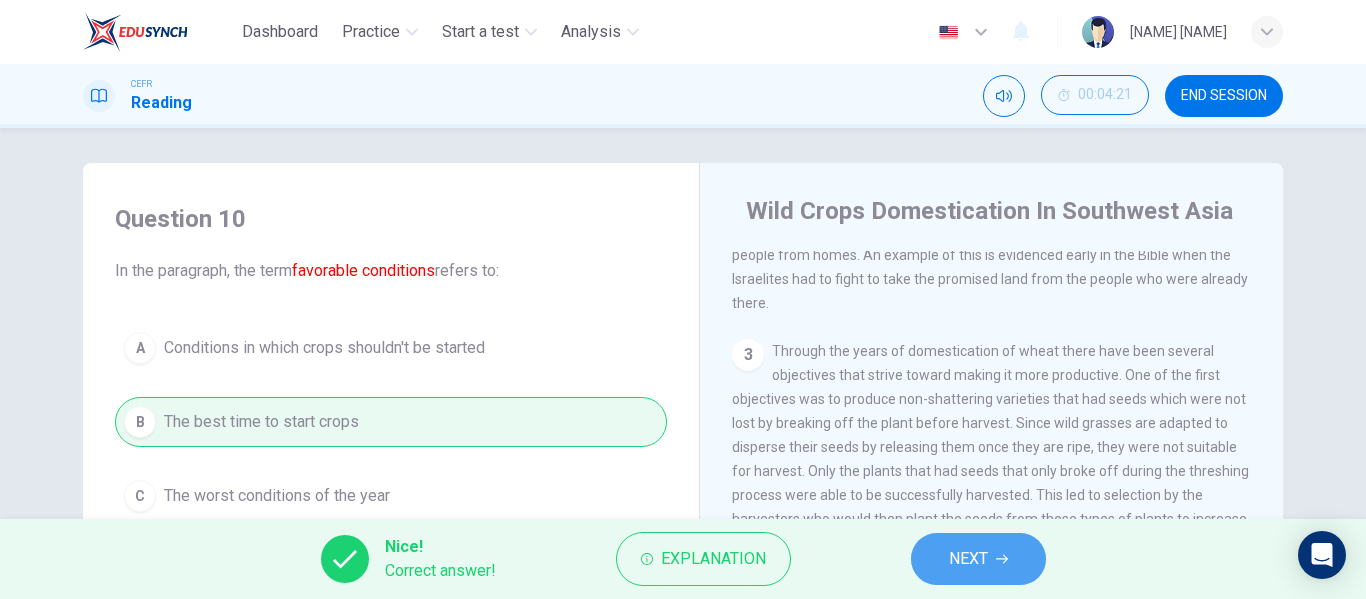 click on "NEXT" at bounding box center (968, 559) 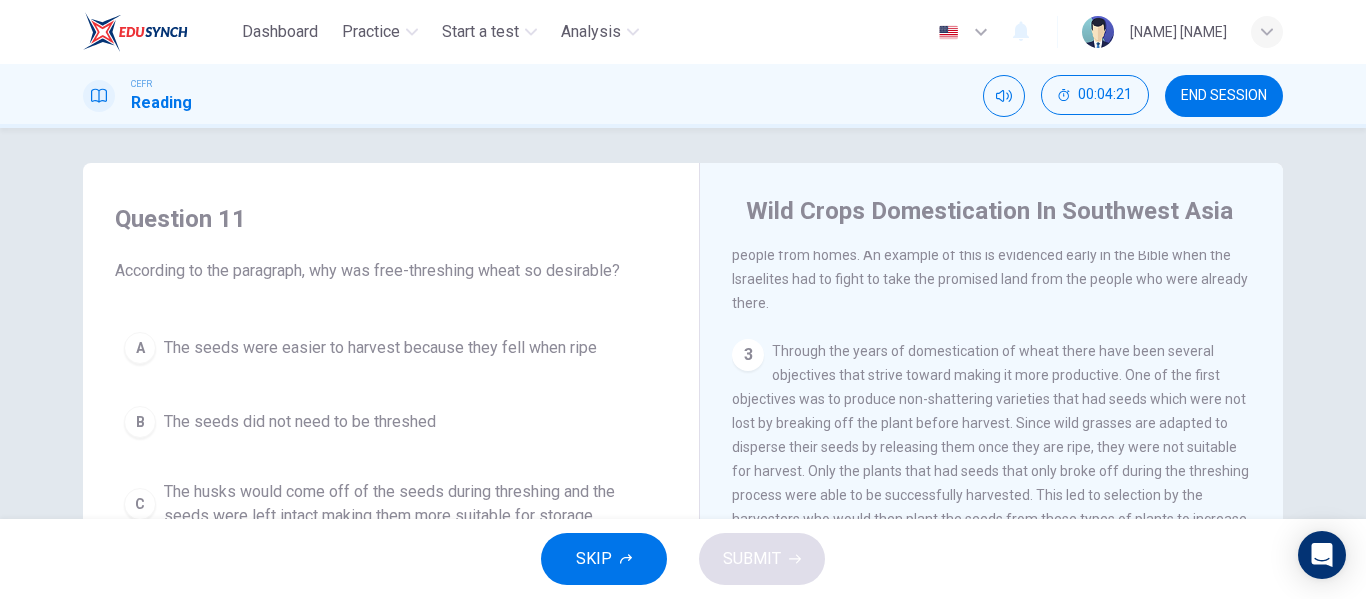 scroll, scrollTop: 413, scrollLeft: 0, axis: vertical 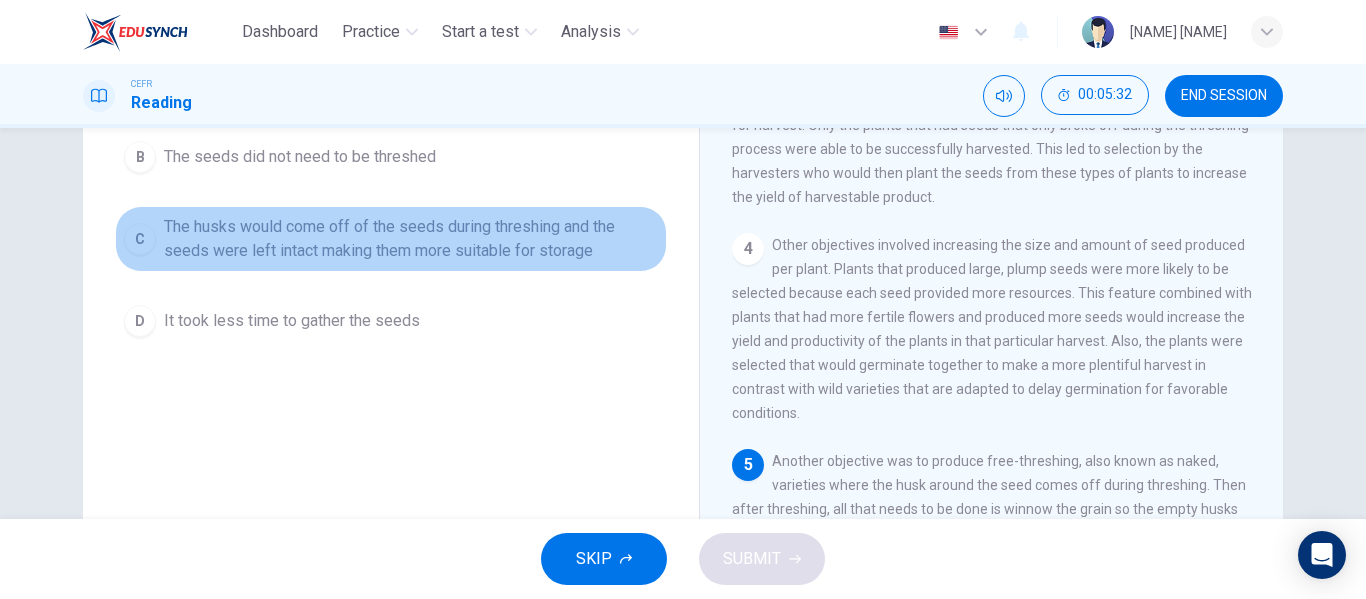click on "The husks would come off of the seeds during threshing and the seeds were left intact making them more suitable for storage" at bounding box center (380, 83) 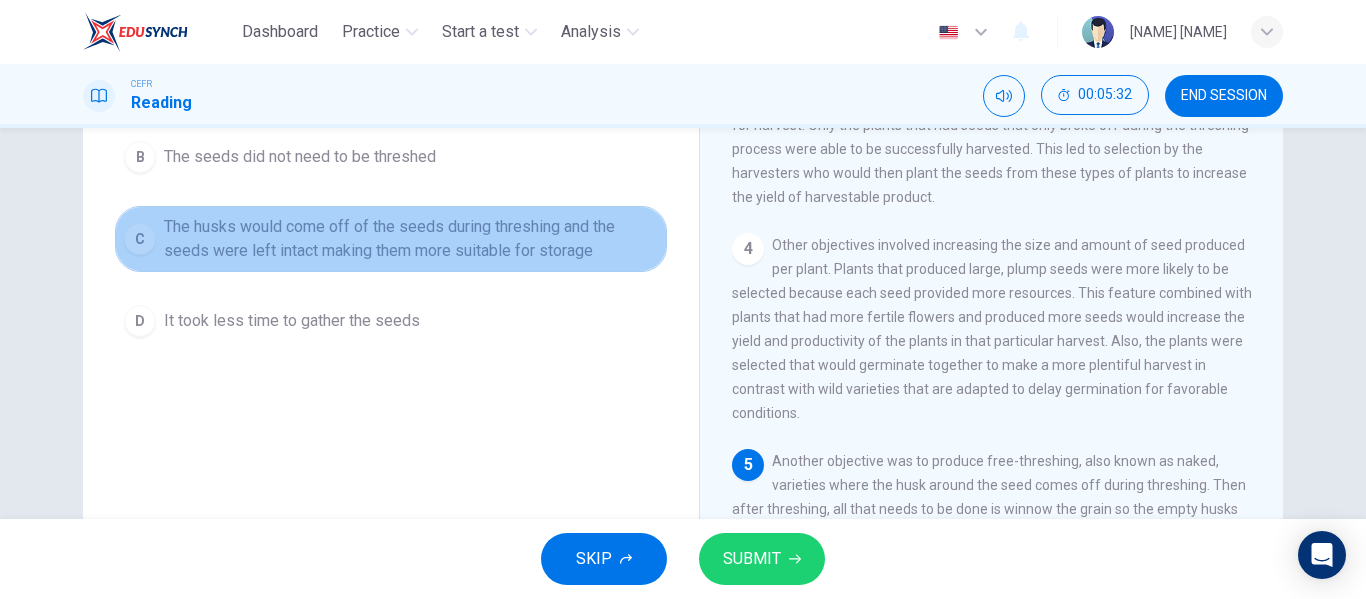click on "The husks would come off of the seeds during threshing and the seeds were left intact making them more suitable for storage" at bounding box center (411, 239) 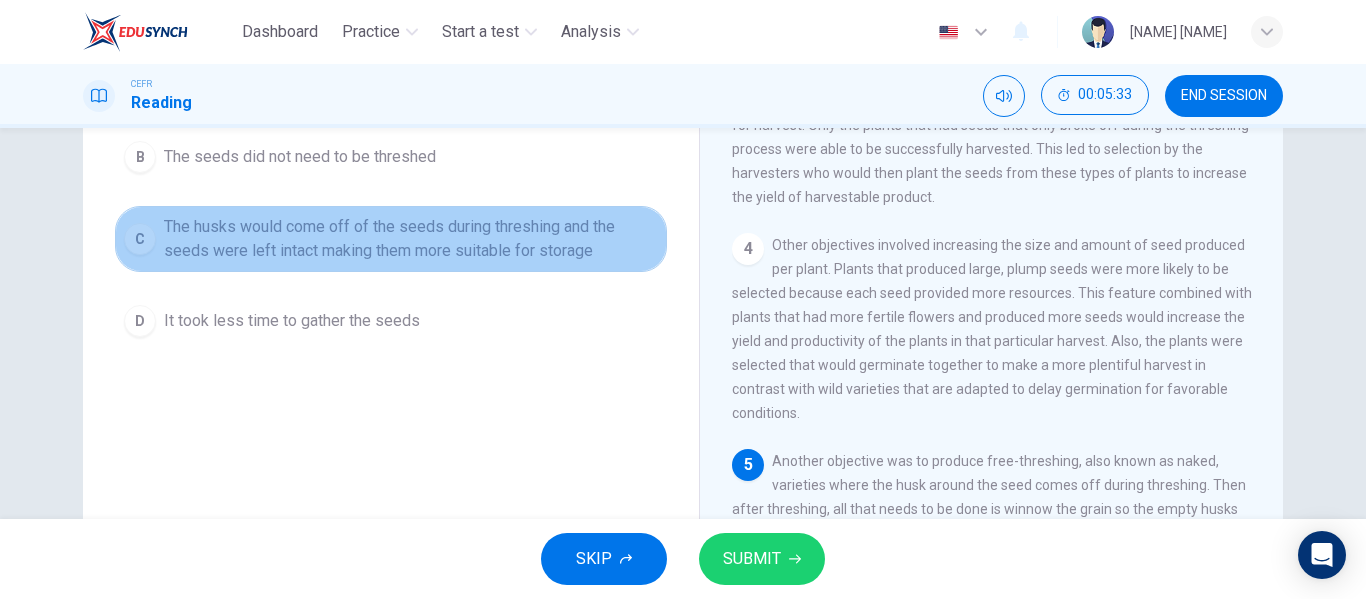 click on "The husks would come off of the seeds during threshing and the seeds were left intact making them more suitable for storage" at bounding box center (411, 239) 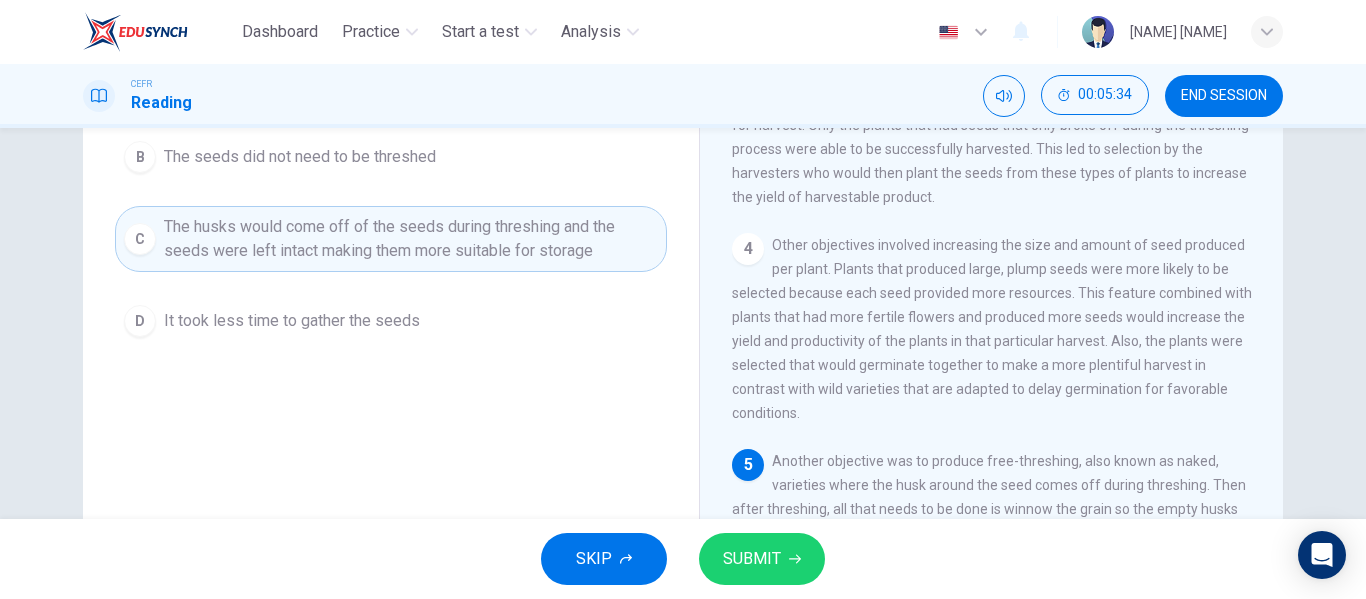scroll, scrollTop: 384, scrollLeft: 0, axis: vertical 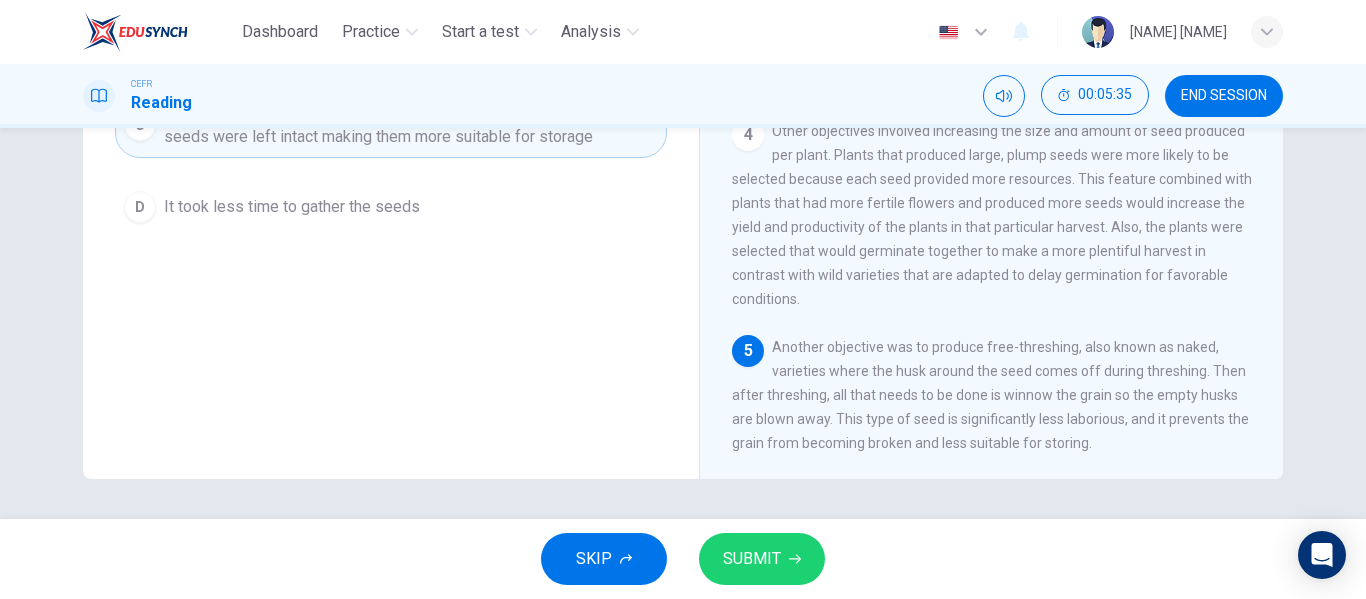 click on "SUBMIT" at bounding box center (752, 559) 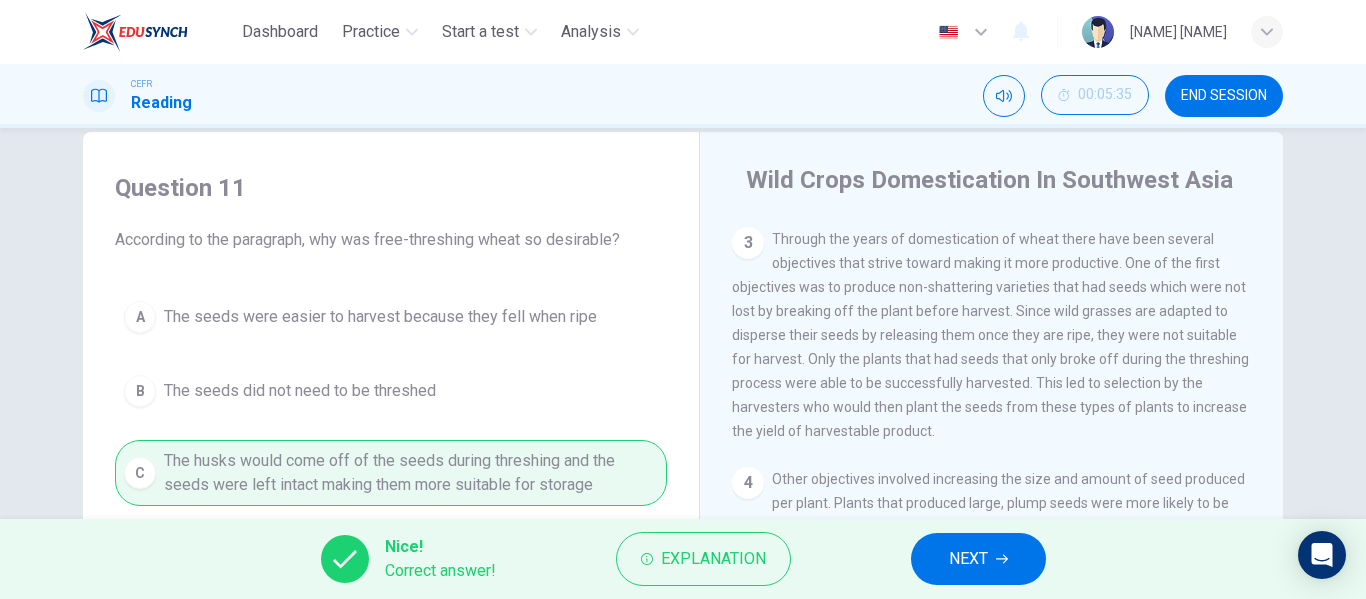 scroll, scrollTop: 31, scrollLeft: 0, axis: vertical 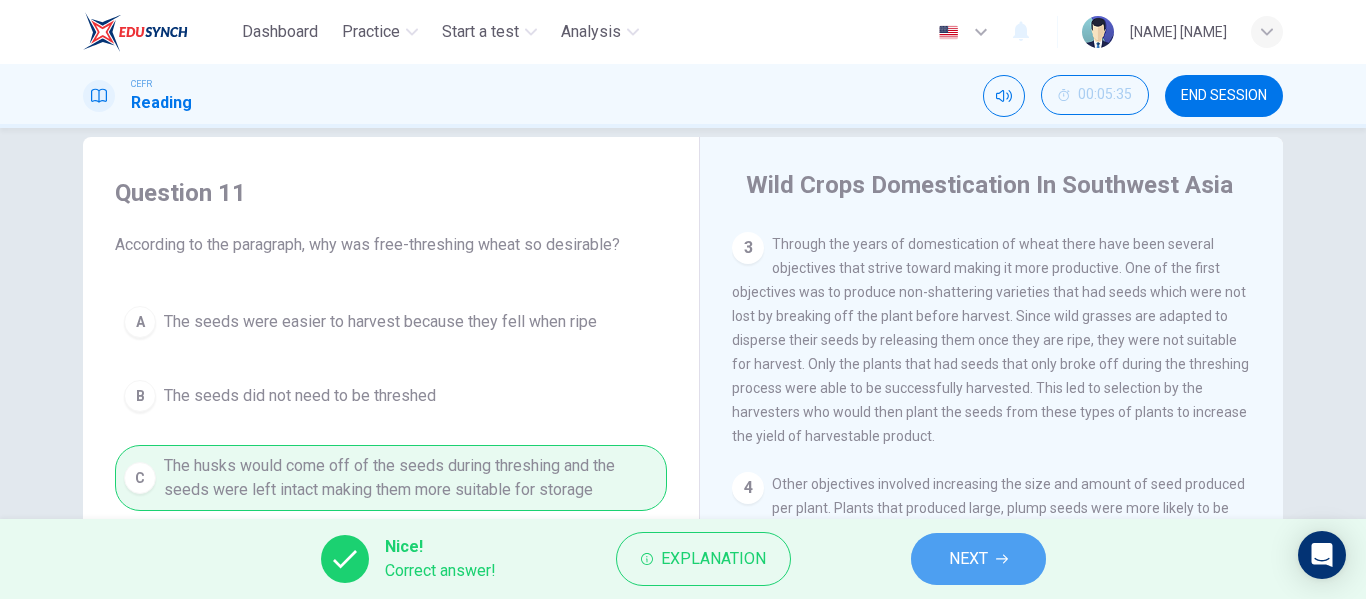 click on "NEXT" at bounding box center [968, 559] 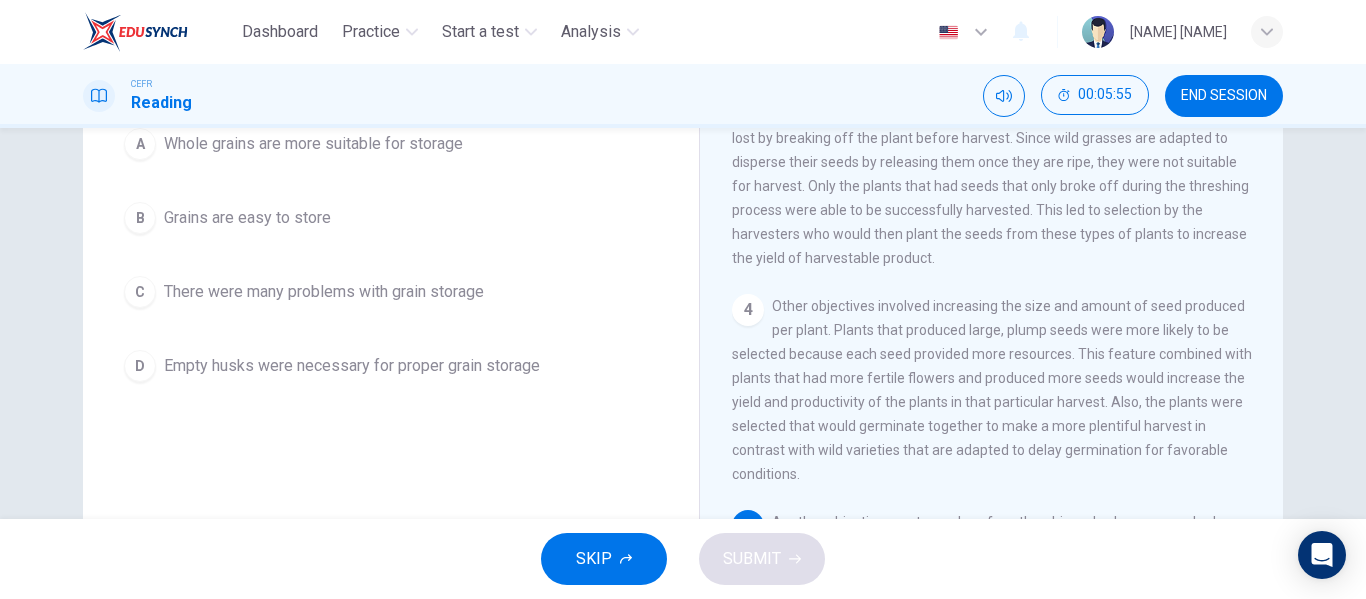 scroll, scrollTop: 210, scrollLeft: 0, axis: vertical 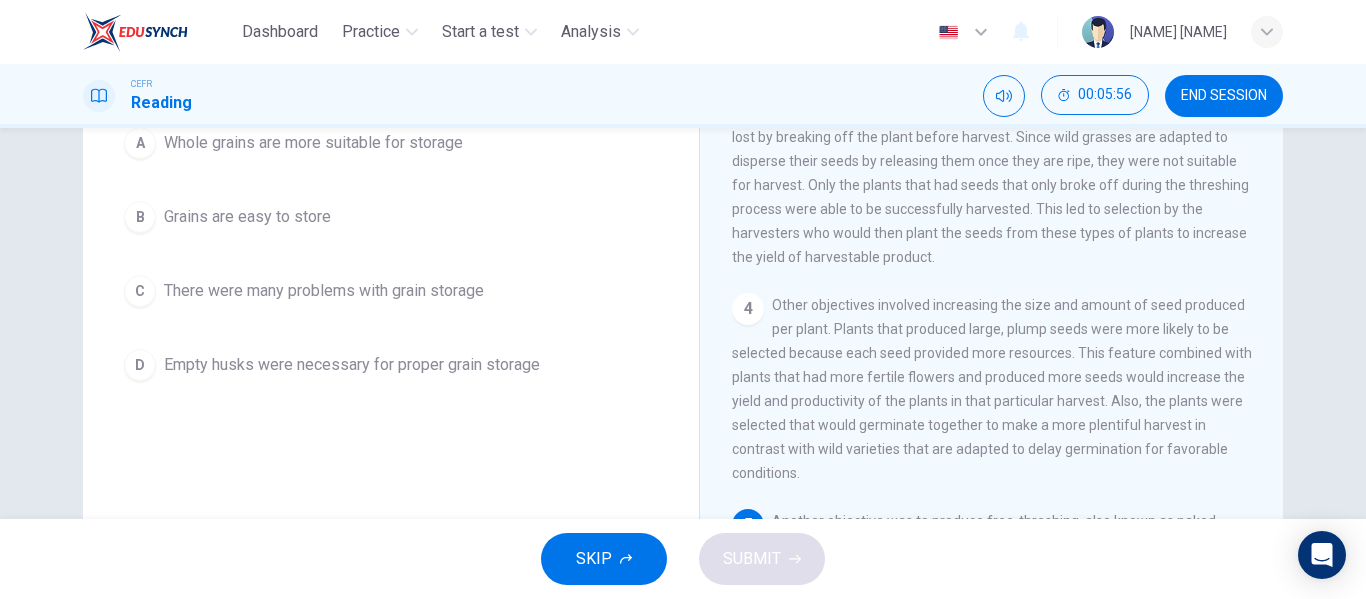 click on "D Empty husks were necessary for proper grain storage" at bounding box center [391, 365] 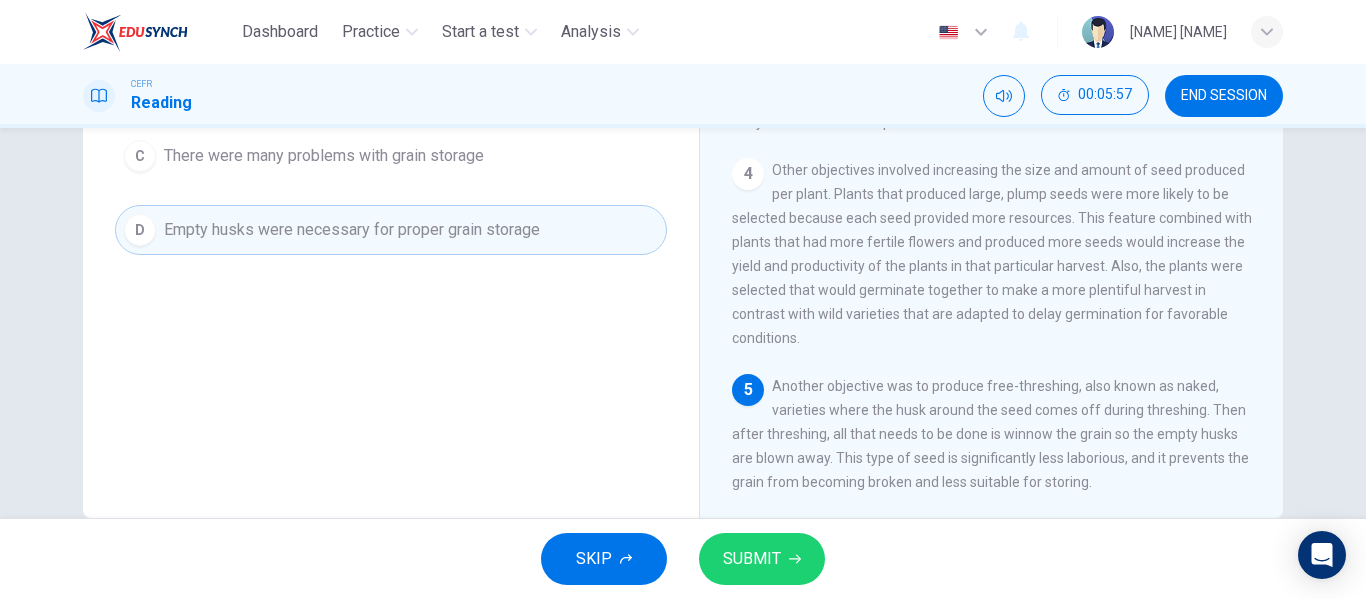 scroll, scrollTop: 346, scrollLeft: 0, axis: vertical 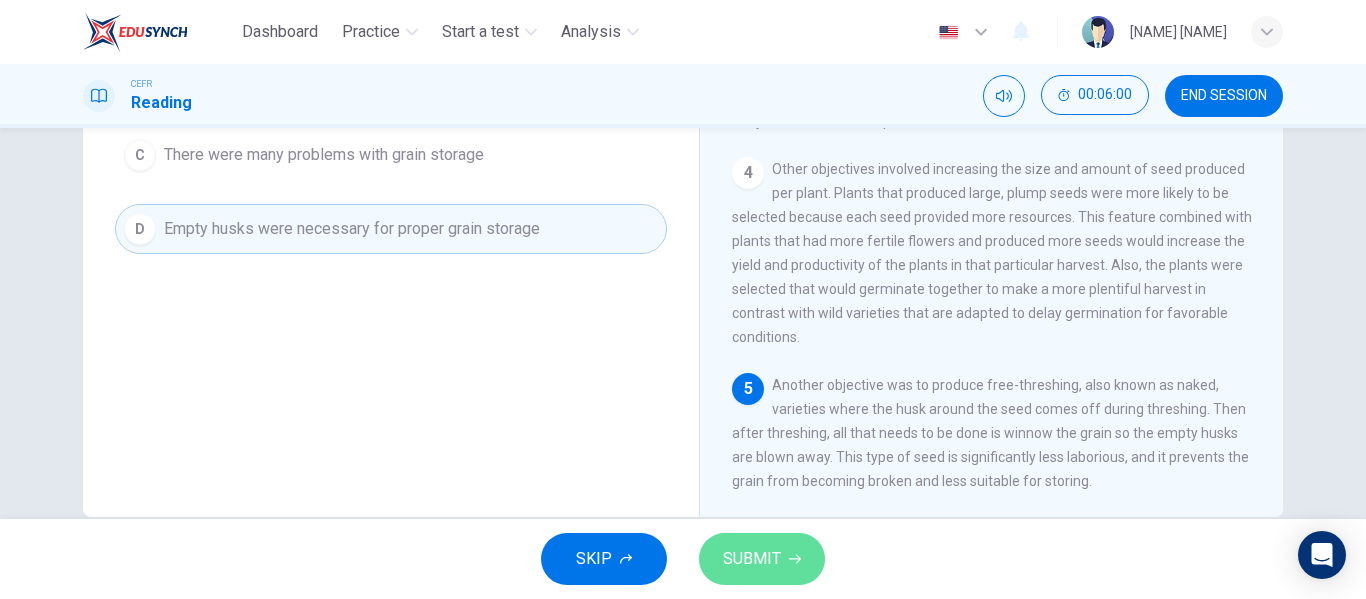 click on "SUBMIT" at bounding box center (762, 559) 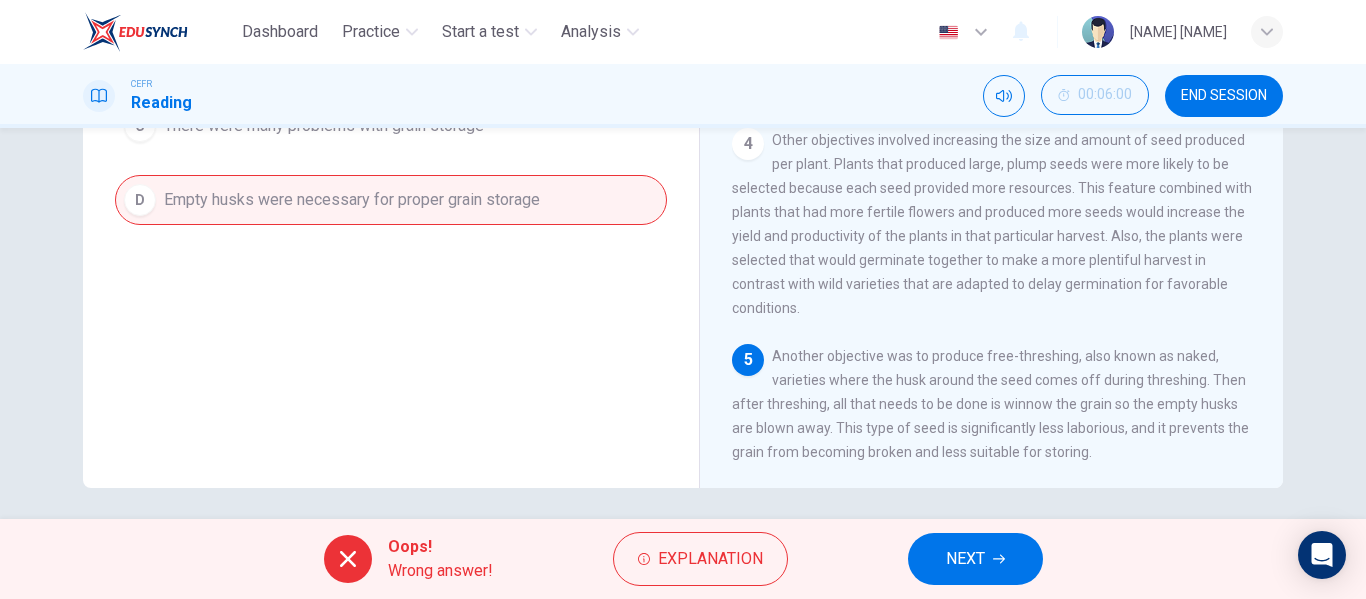 scroll, scrollTop: 380, scrollLeft: 0, axis: vertical 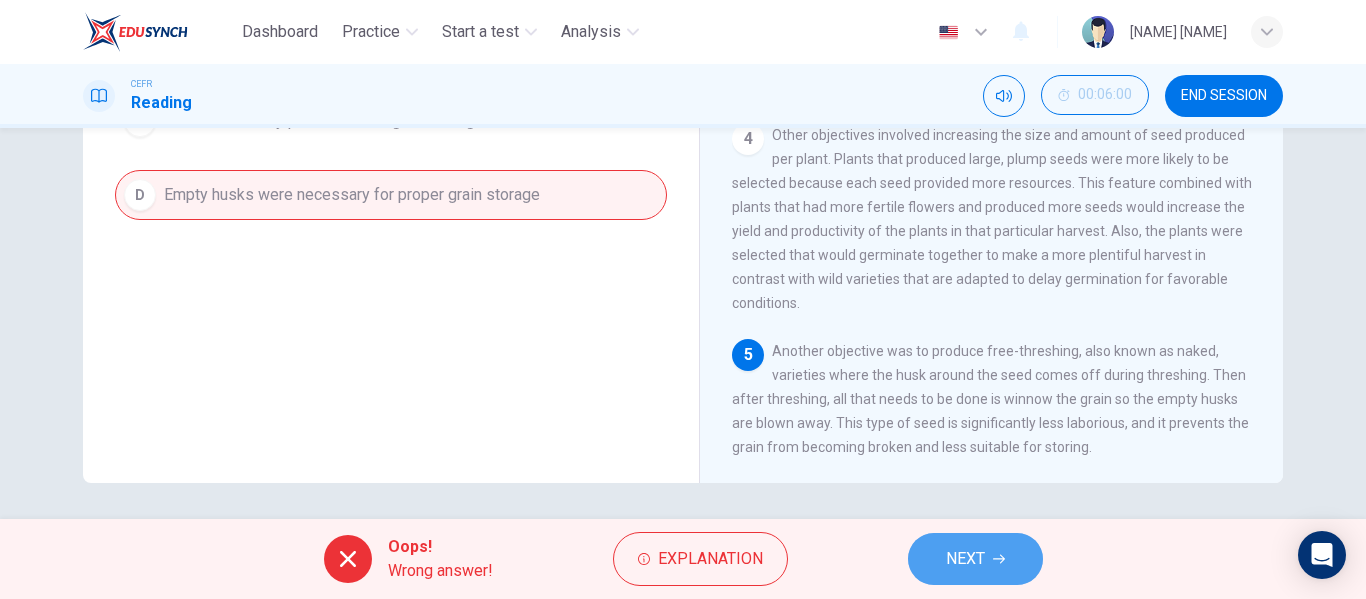 click on "NEXT" at bounding box center (965, 559) 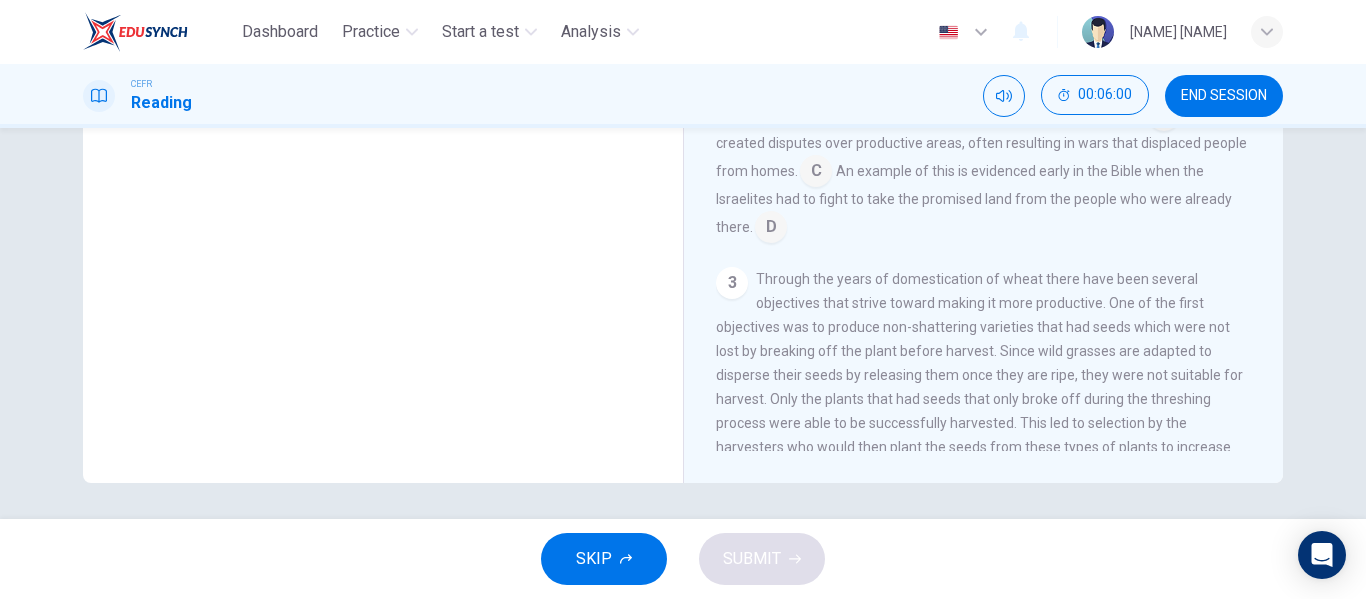 scroll, scrollTop: 0, scrollLeft: 0, axis: both 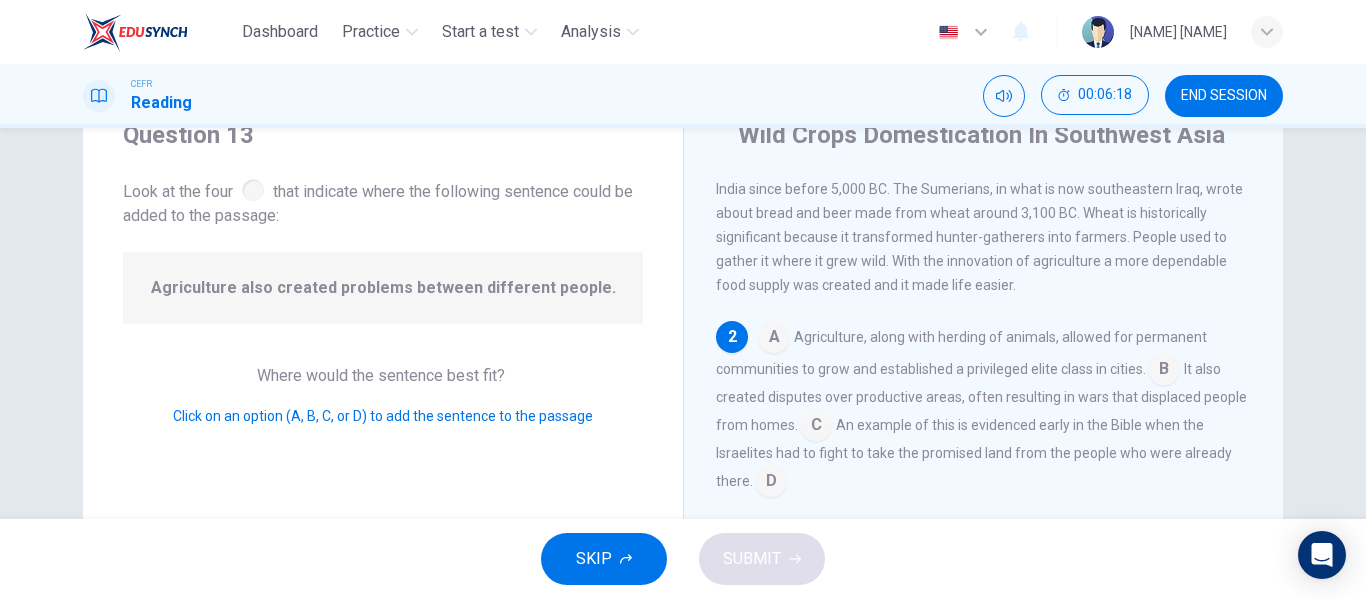click at bounding box center [774, 339] 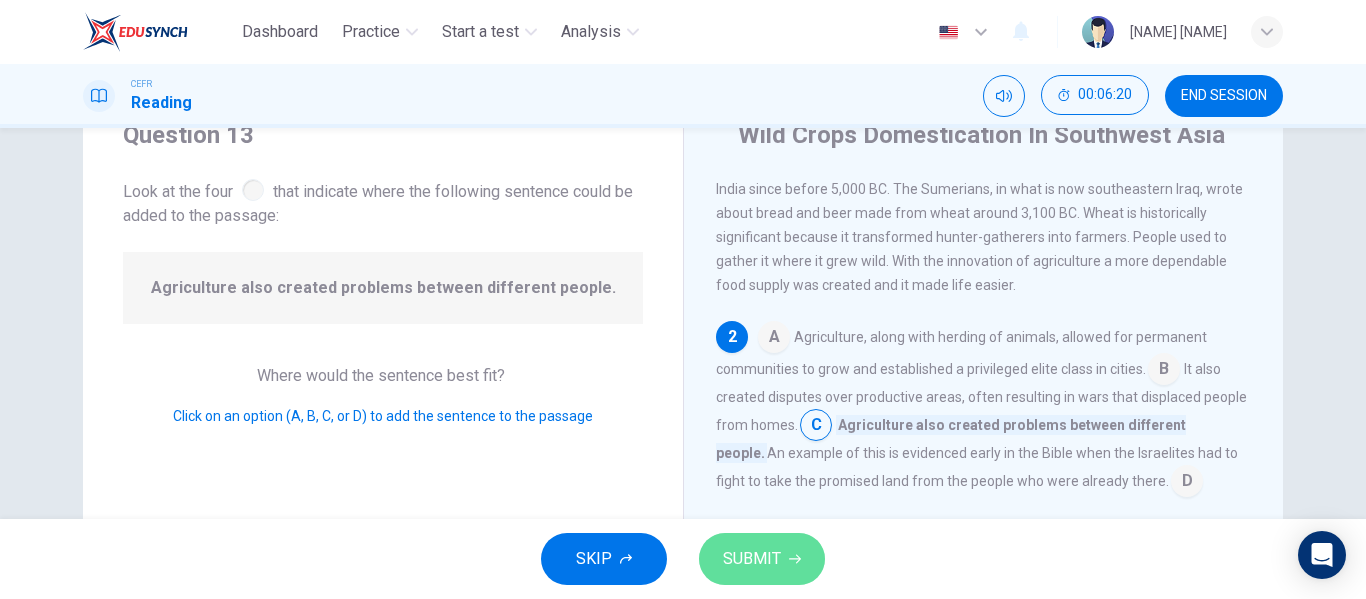 click on "SUBMIT" at bounding box center (762, 559) 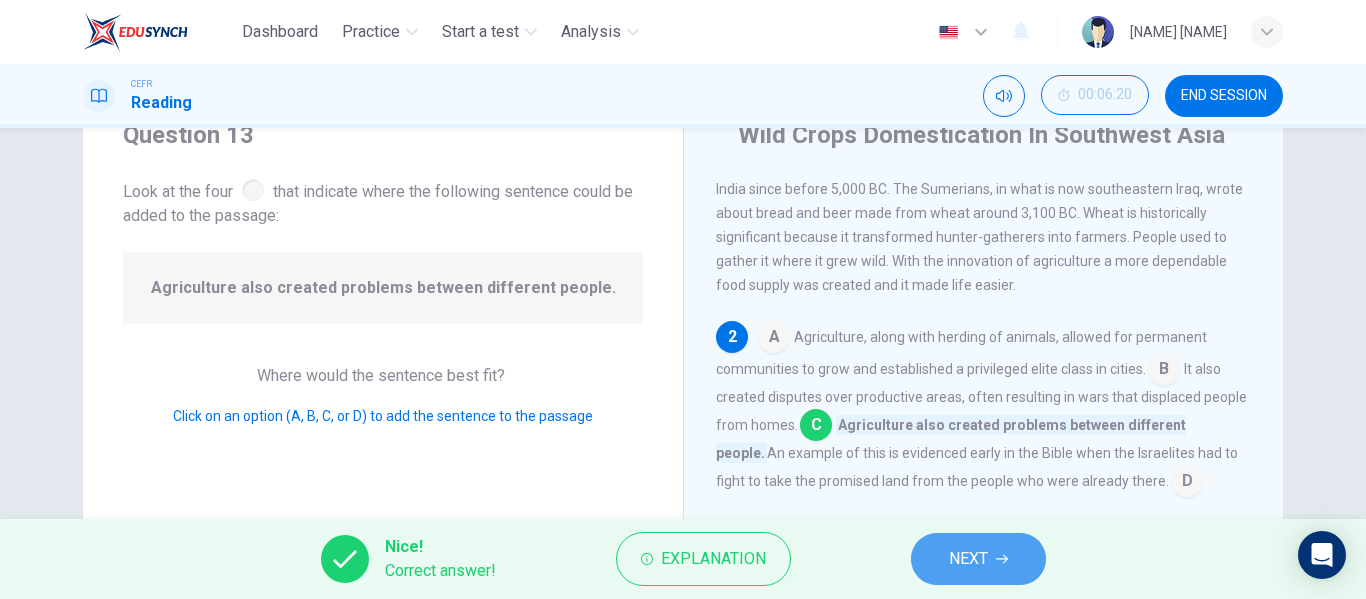click on "NEXT" at bounding box center [968, 559] 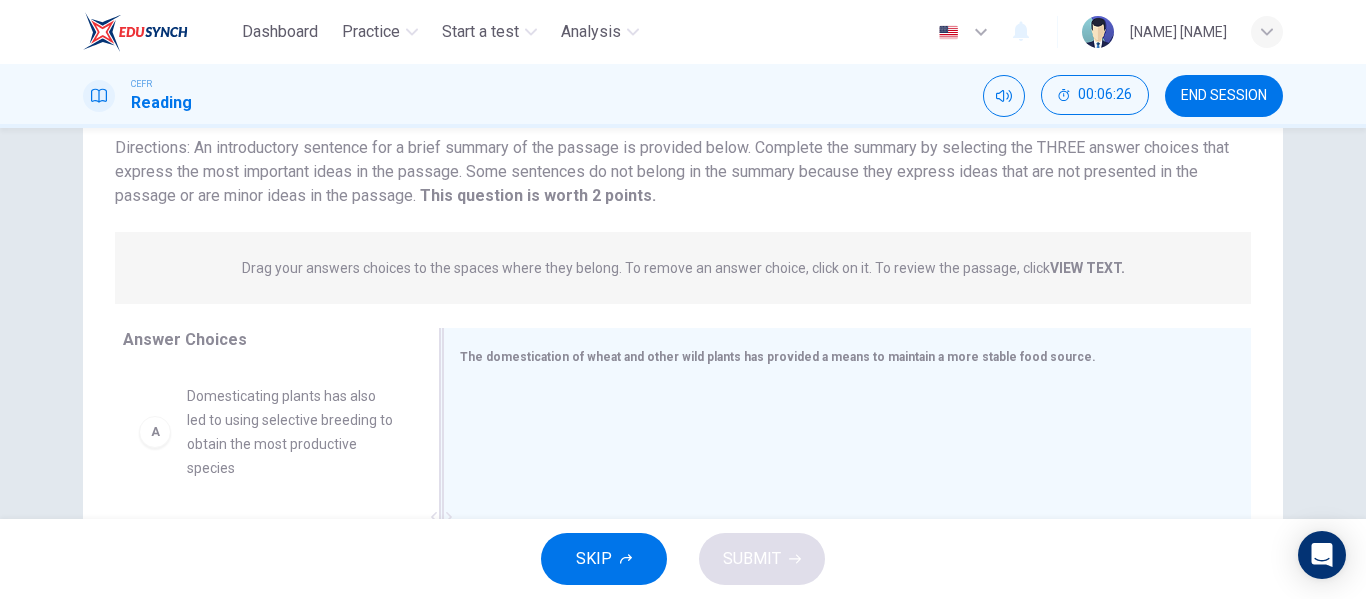 scroll, scrollTop: 149, scrollLeft: 0, axis: vertical 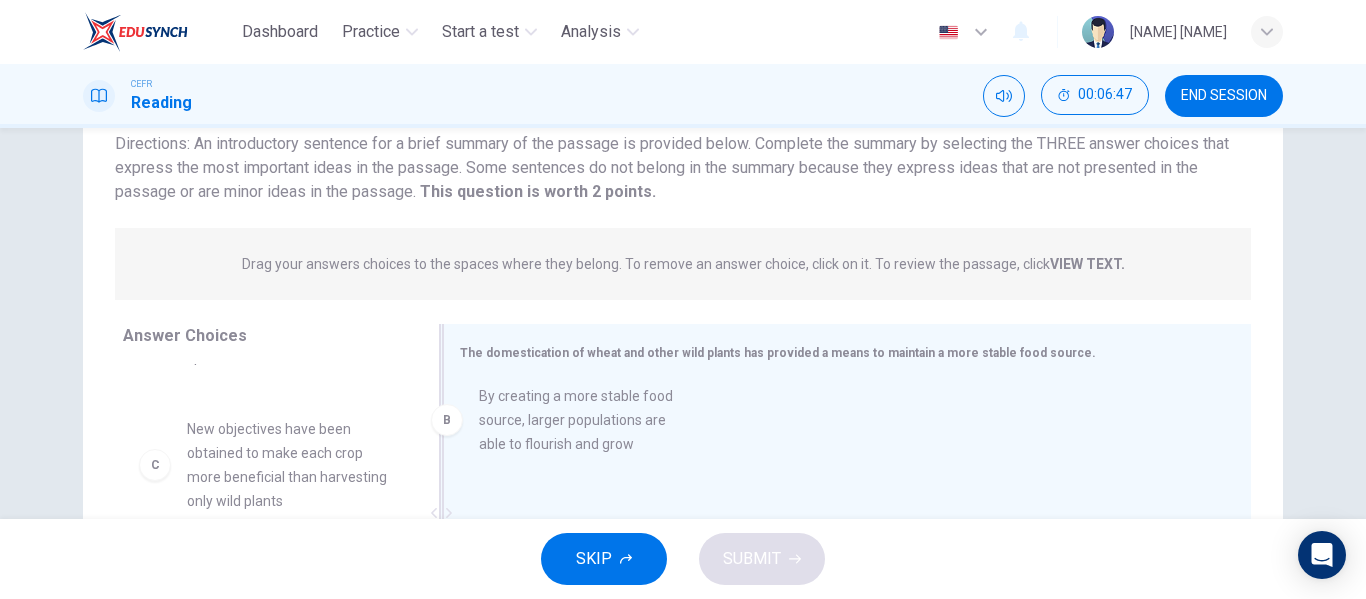 drag, startPoint x: 287, startPoint y: 464, endPoint x: 667, endPoint y: 403, distance: 384.8649 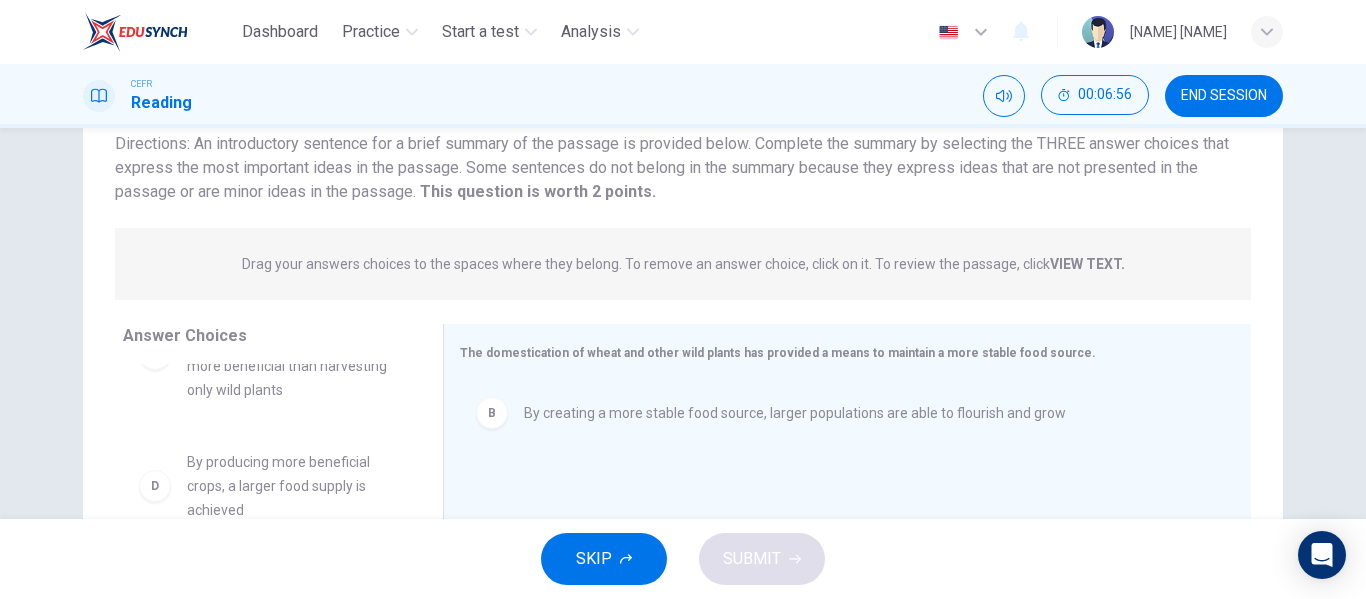 scroll, scrollTop: 276, scrollLeft: 0, axis: vertical 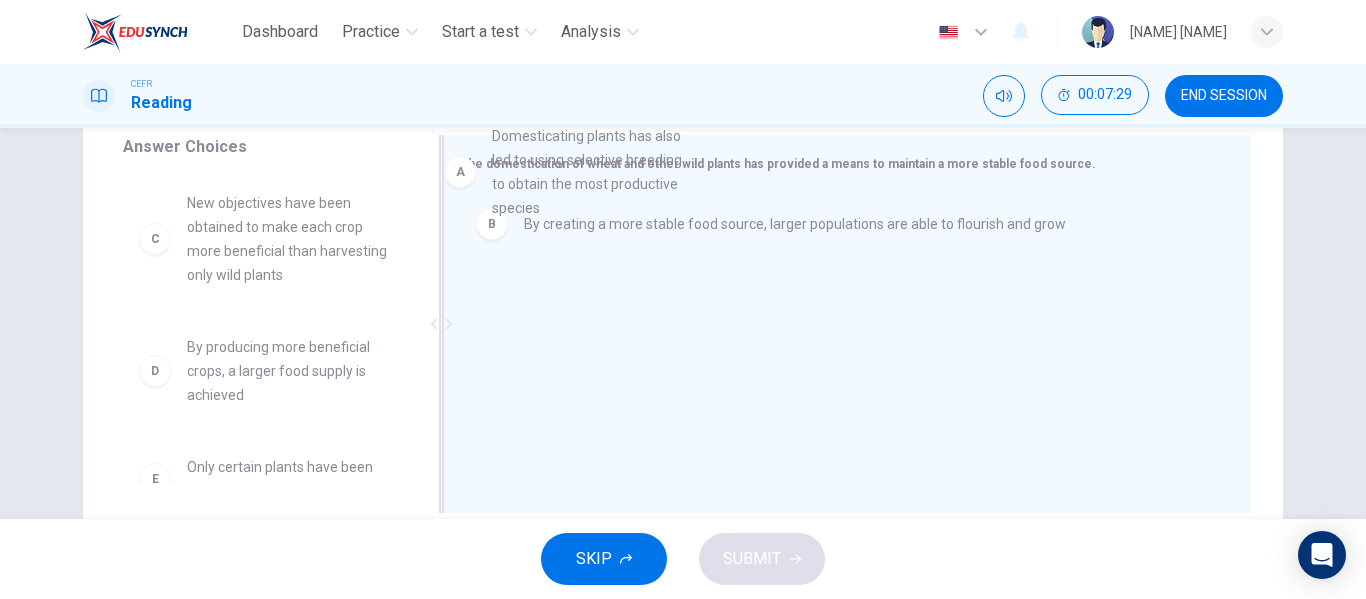 drag, startPoint x: 302, startPoint y: 285, endPoint x: 622, endPoint y: 223, distance: 325.95093 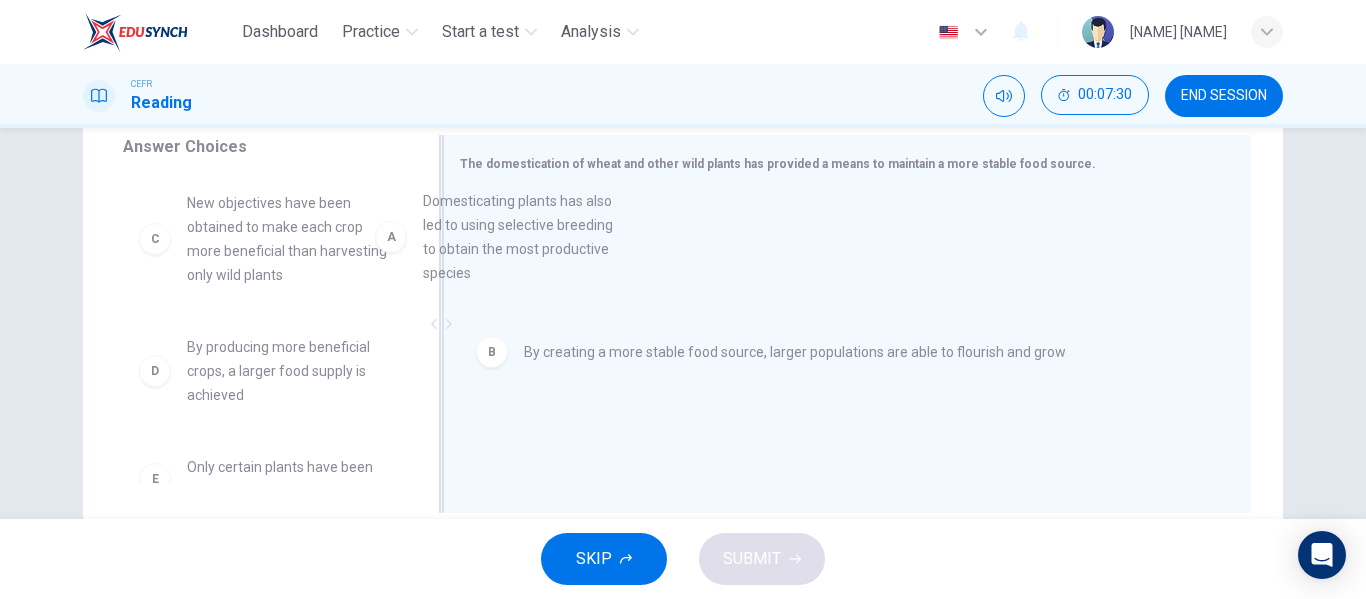 drag, startPoint x: 220, startPoint y: 256, endPoint x: 635, endPoint y: 315, distance: 419.173 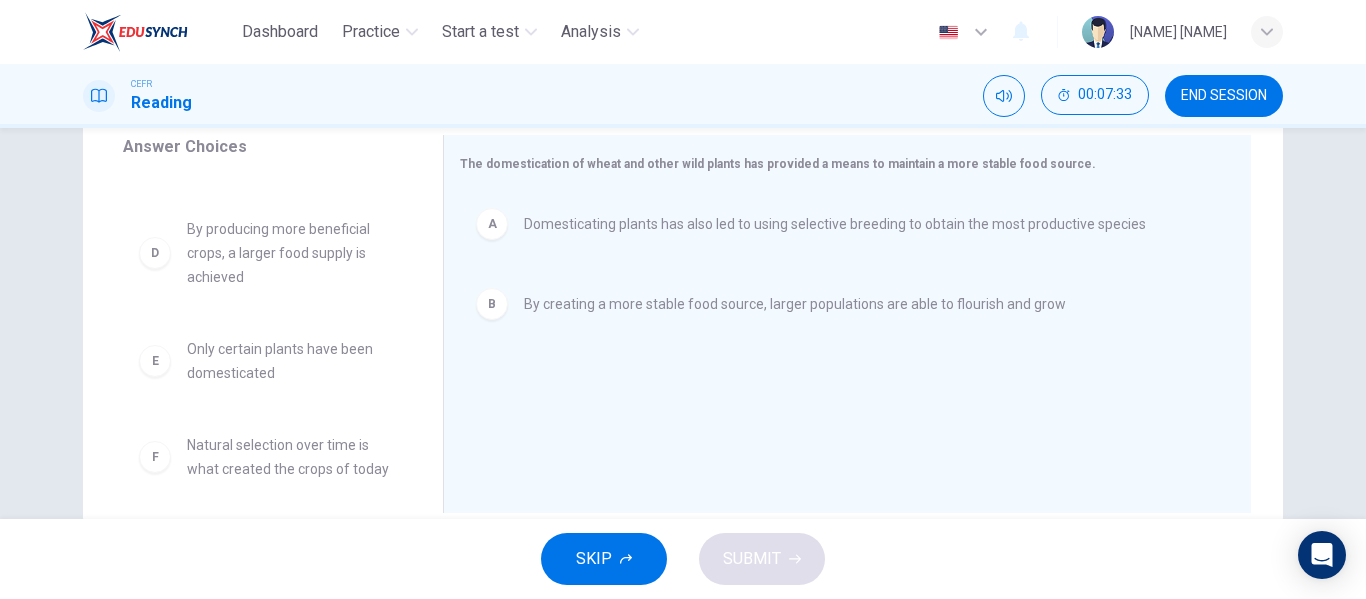 scroll, scrollTop: 132, scrollLeft: 0, axis: vertical 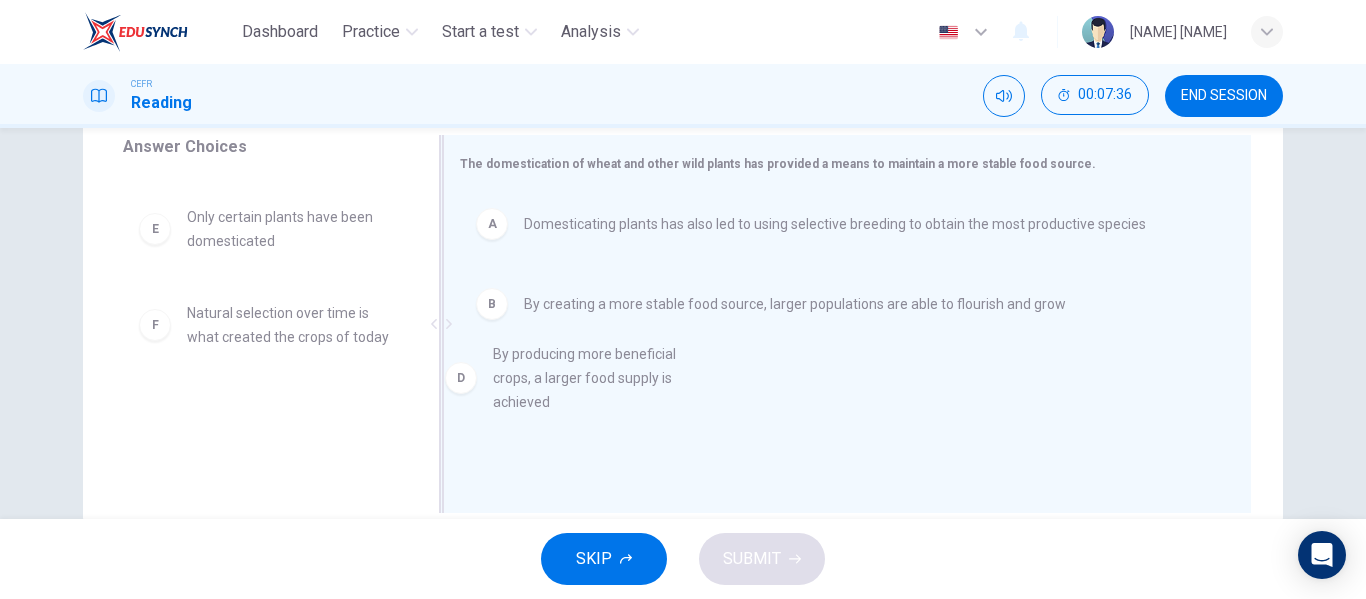 drag, startPoint x: 260, startPoint y: 237, endPoint x: 630, endPoint y: 424, distance: 414.57086 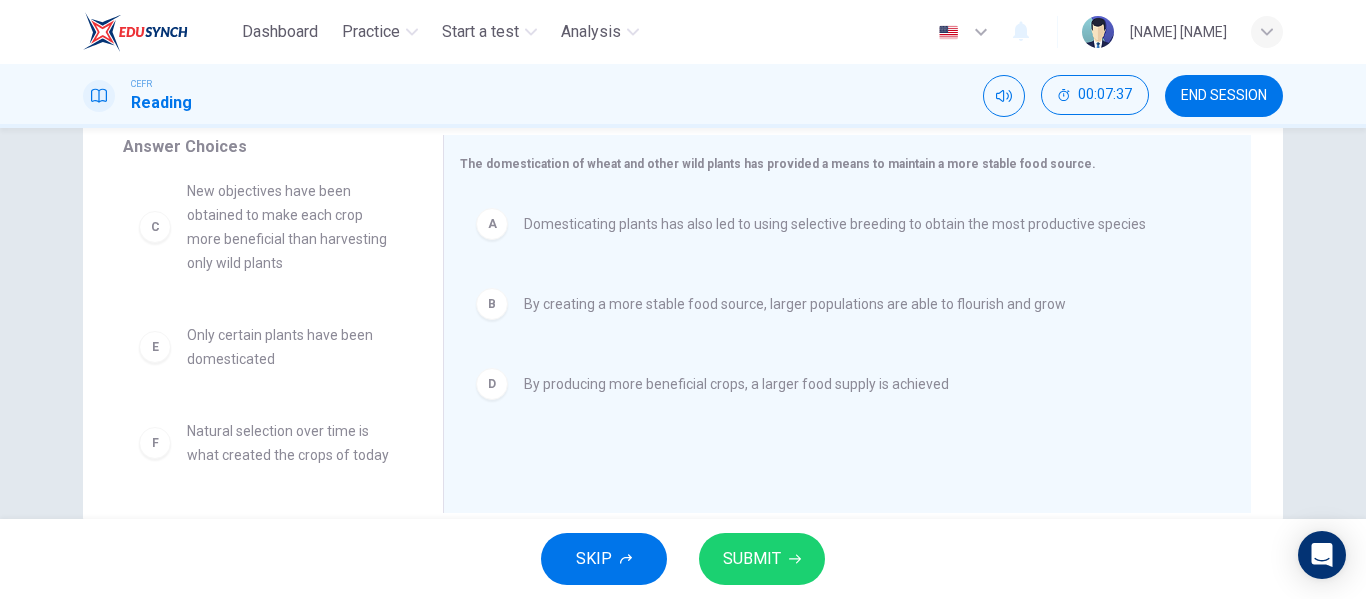 scroll, scrollTop: 12, scrollLeft: 0, axis: vertical 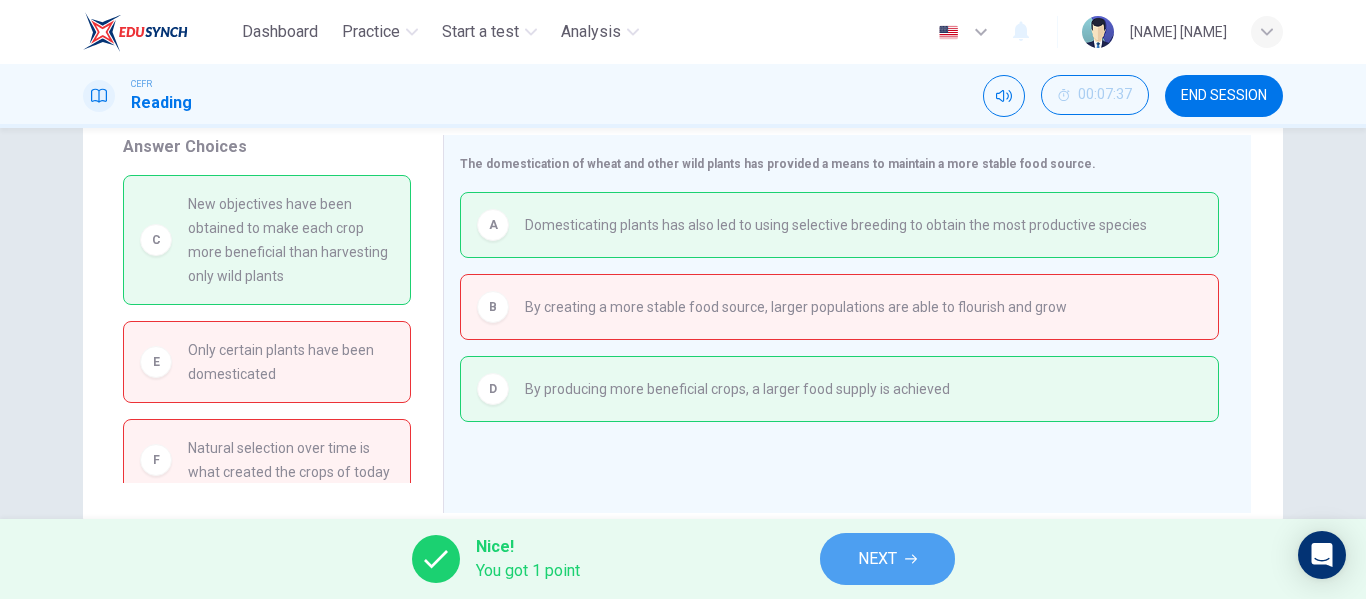 click on "NEXT" at bounding box center (877, 559) 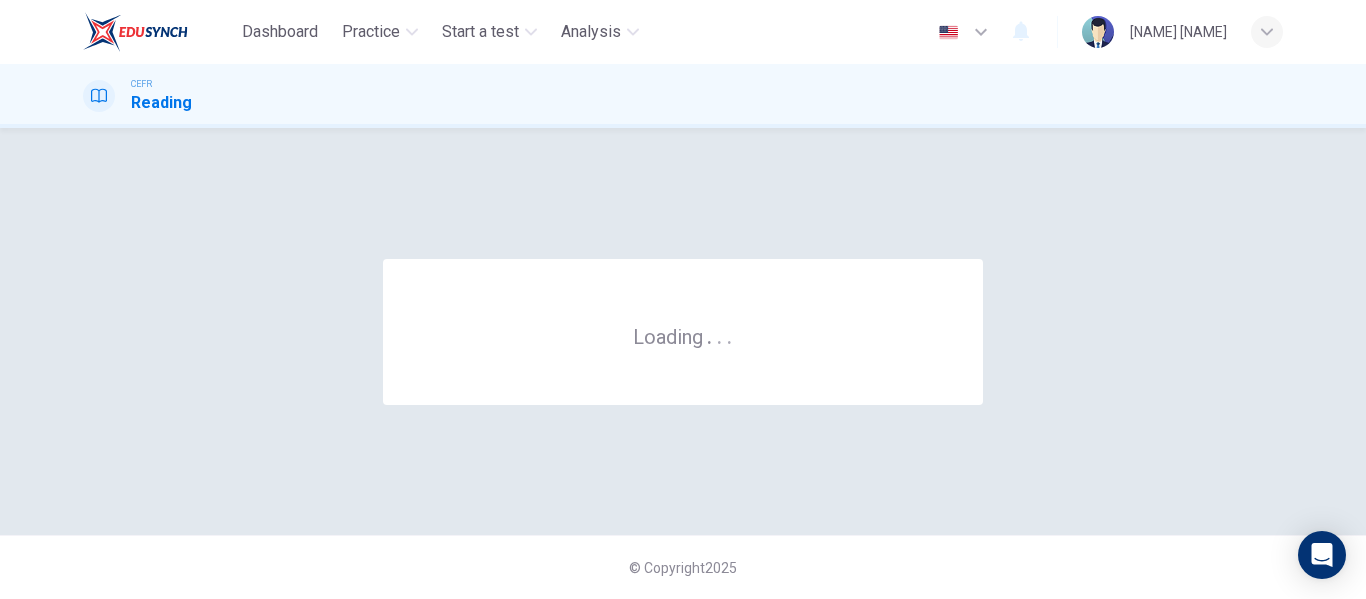 scroll, scrollTop: 0, scrollLeft: 0, axis: both 